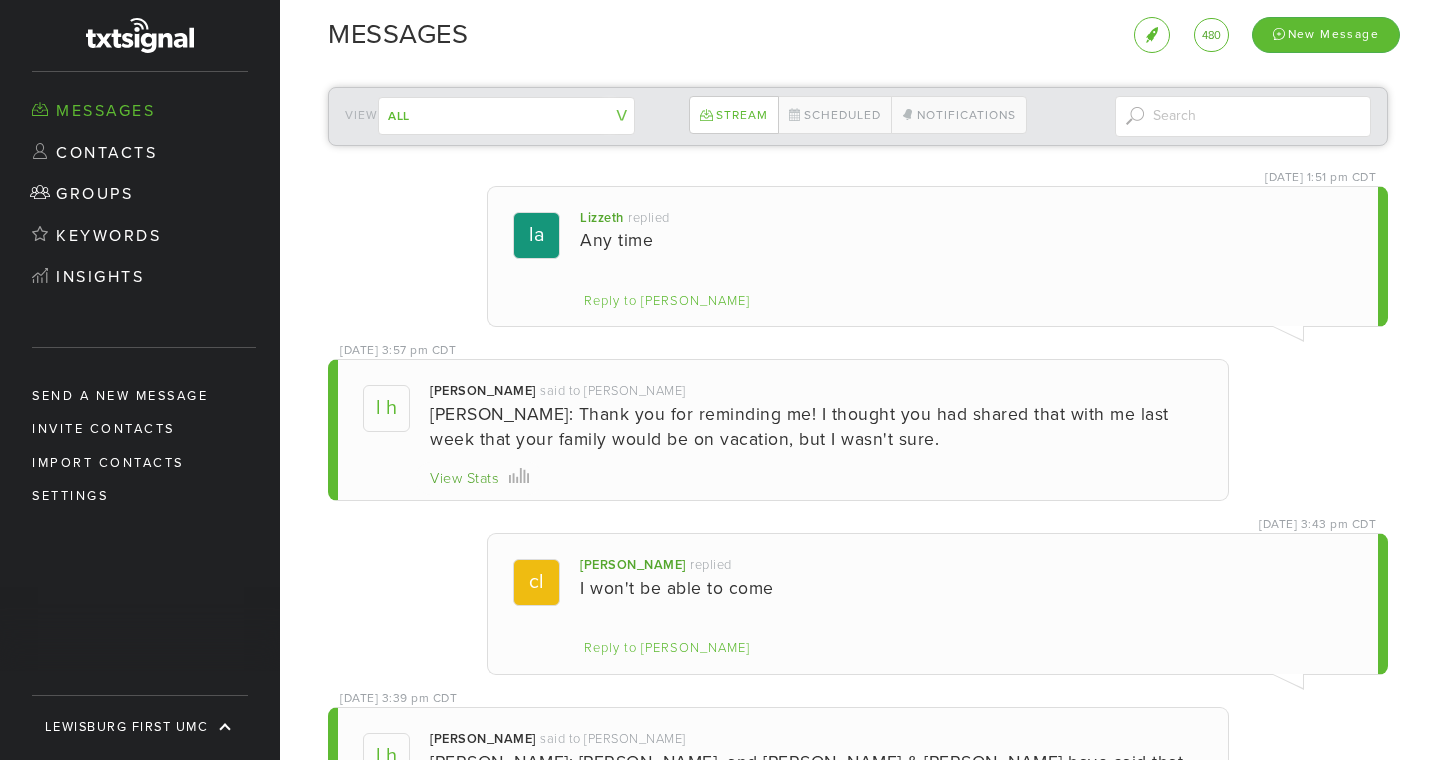 scroll, scrollTop: 0, scrollLeft: 0, axis: both 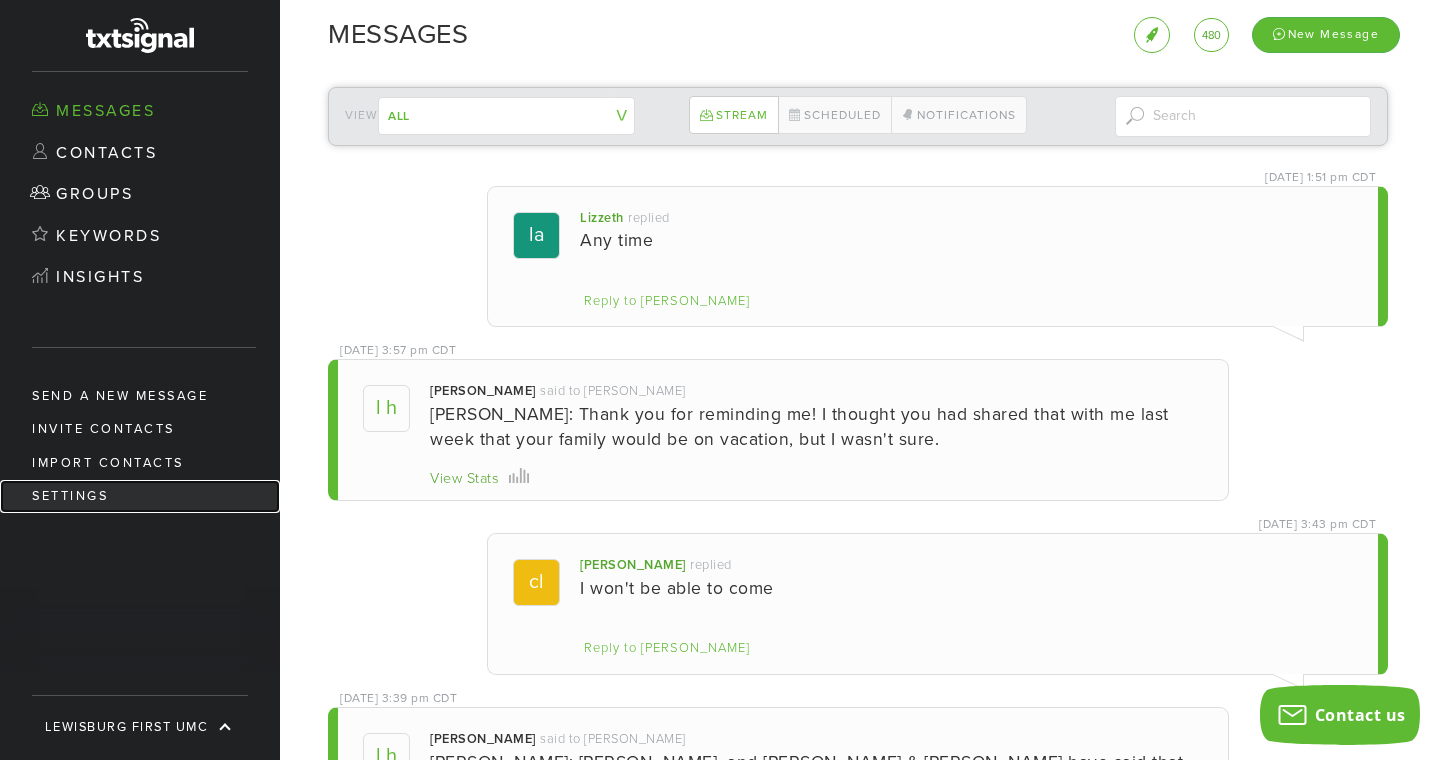click on "Settings" at bounding box center (140, 496) 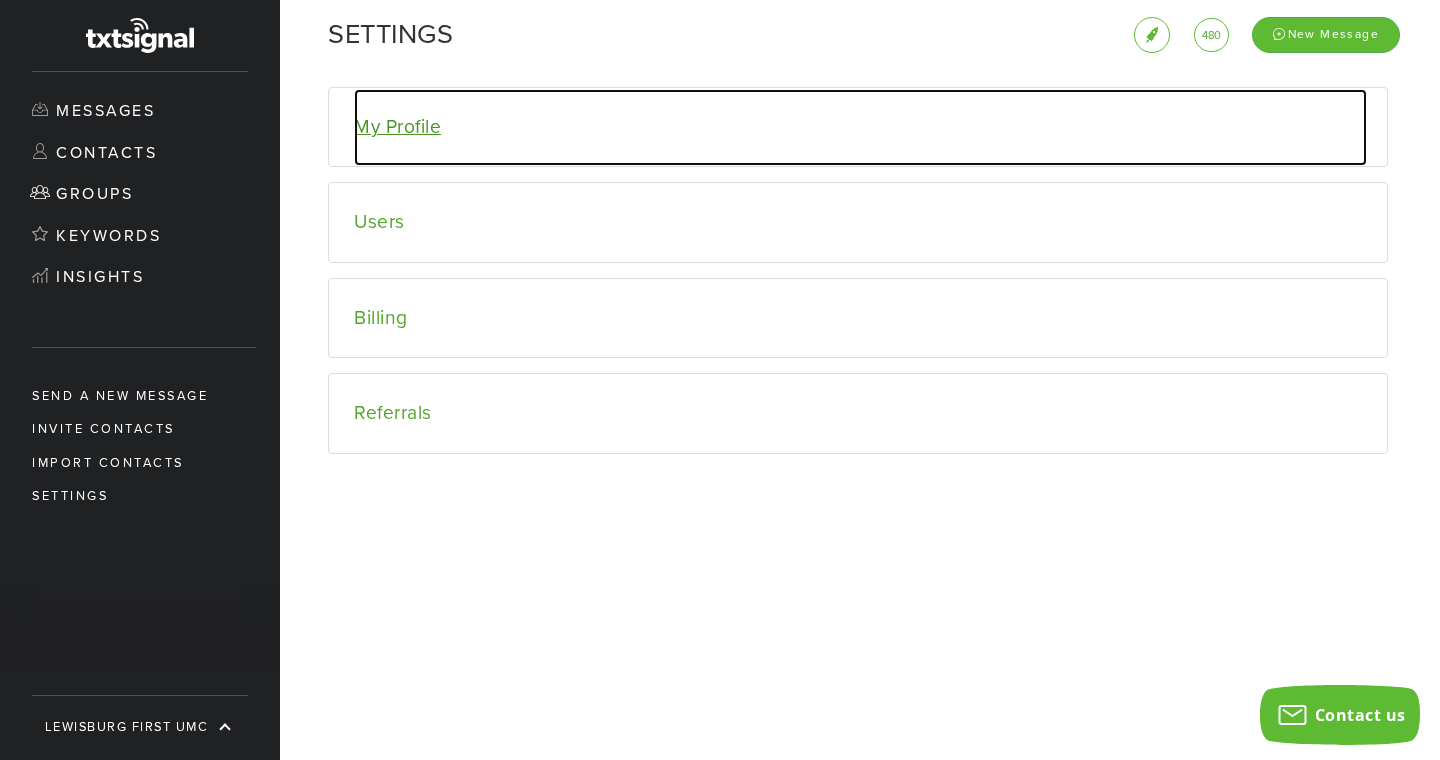 click on "My Profile" at bounding box center [860, 127] 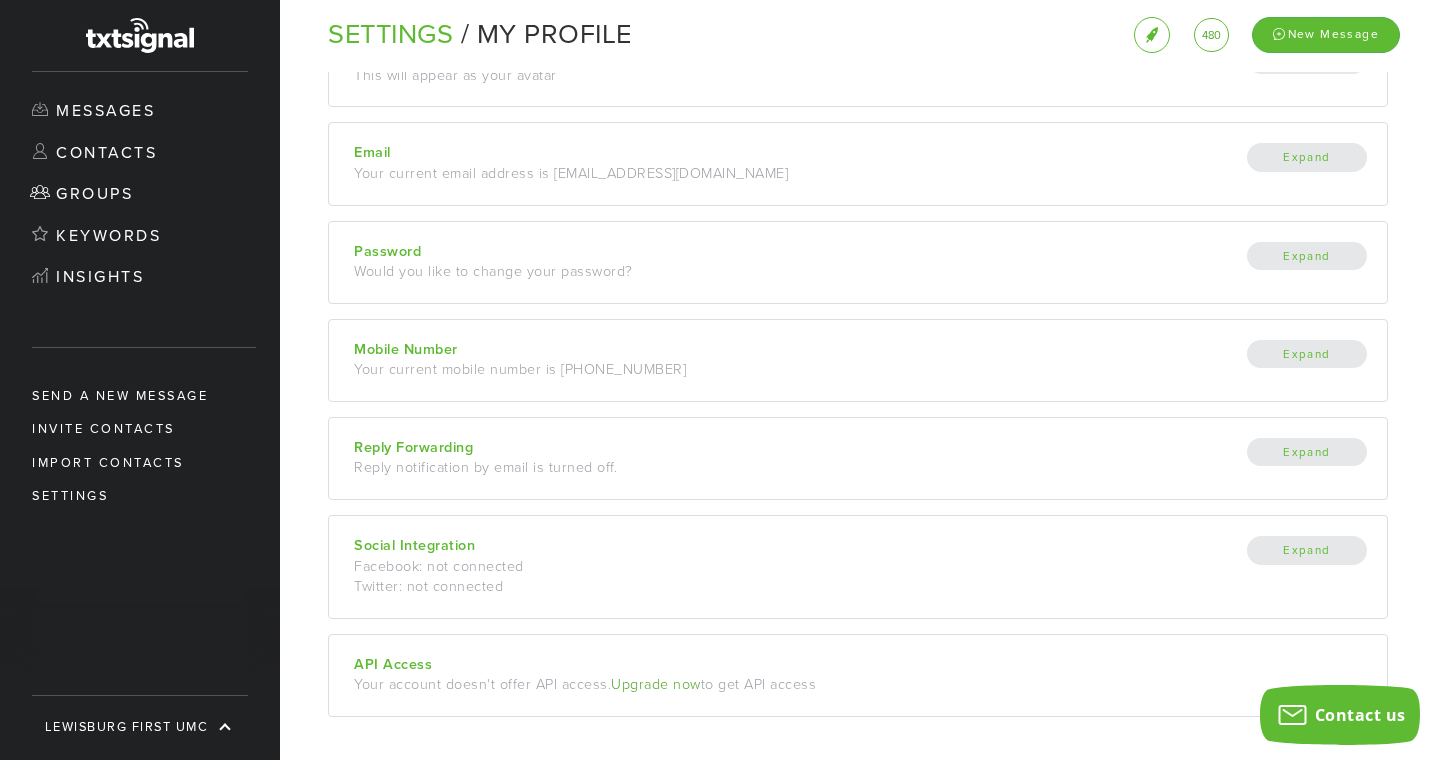 scroll, scrollTop: 230, scrollLeft: 0, axis: vertical 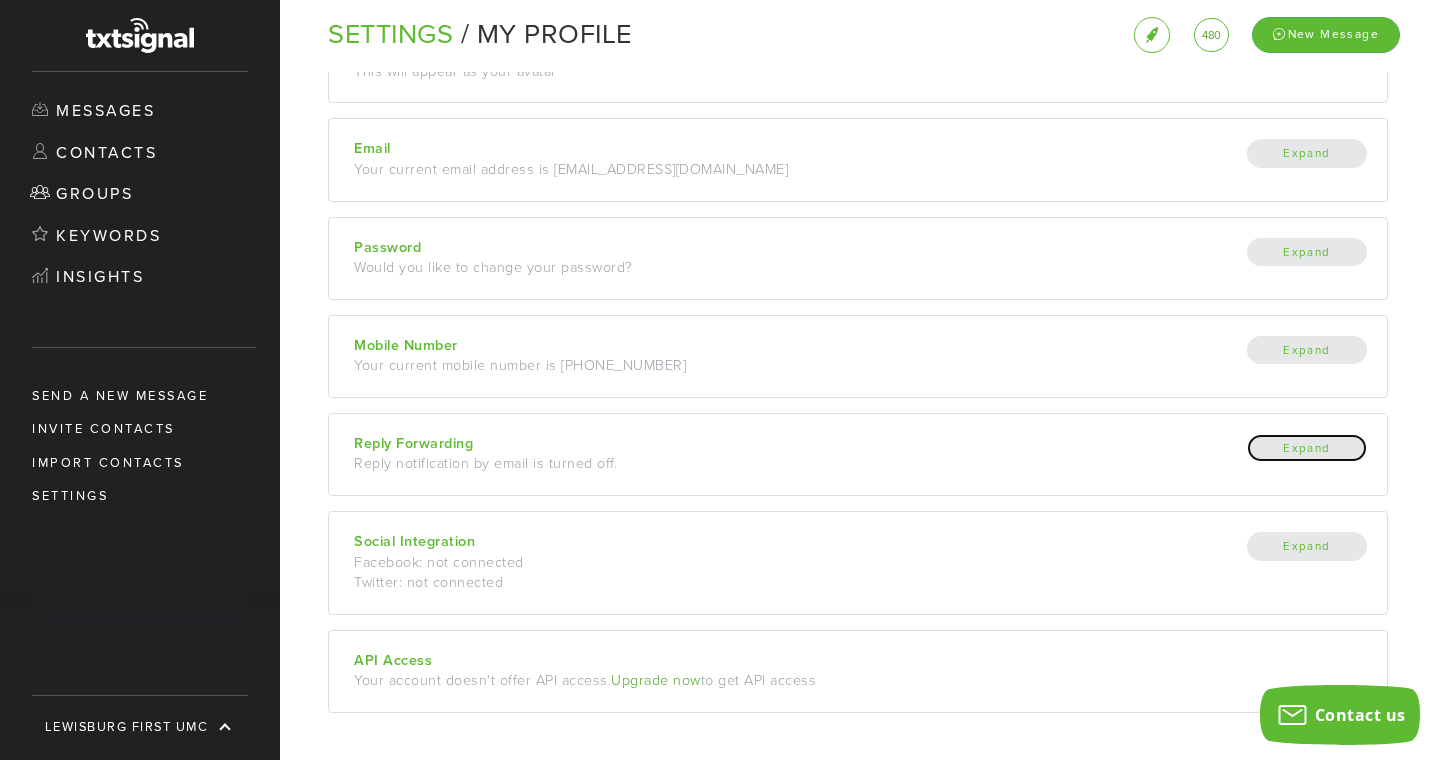 click on "Expand" at bounding box center [1307, 448] 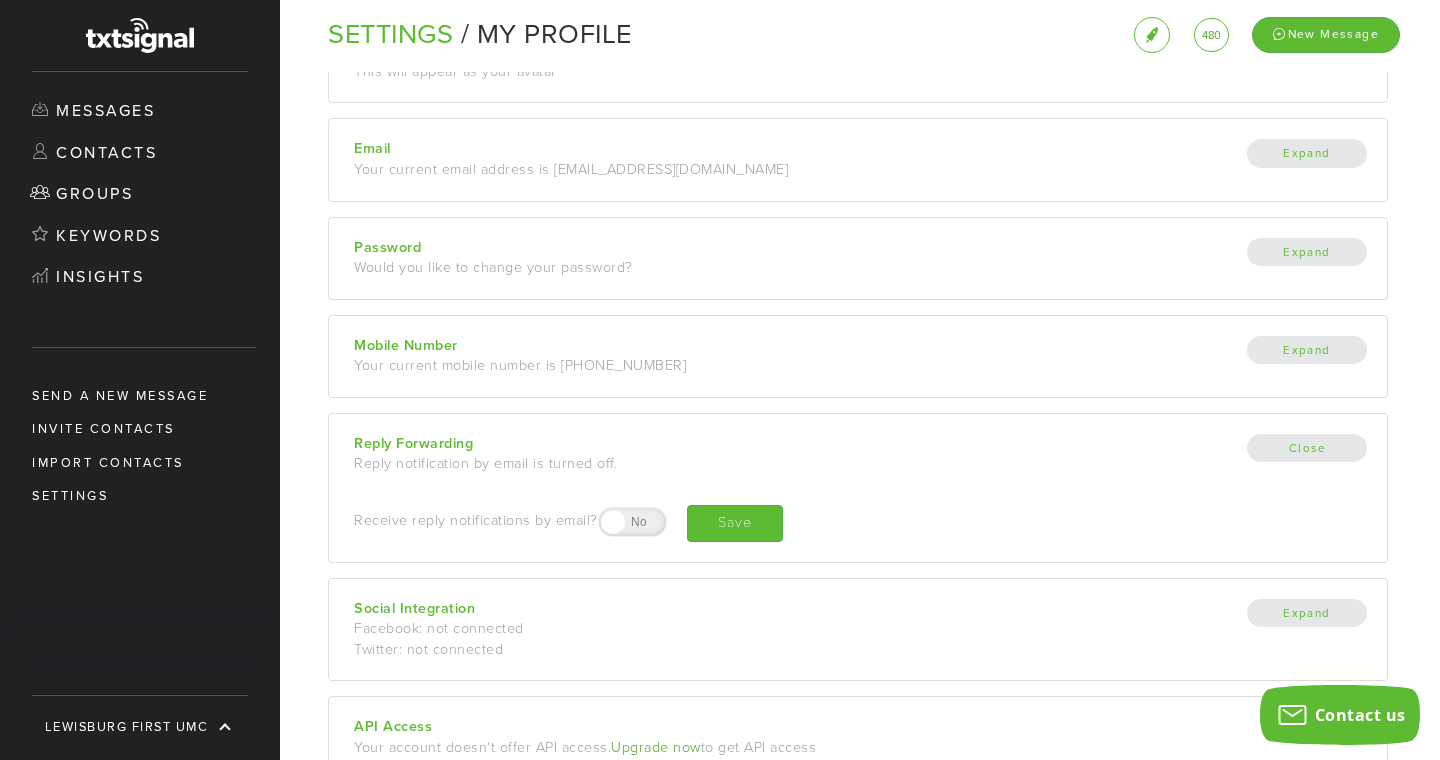 click at bounding box center (633, 522) 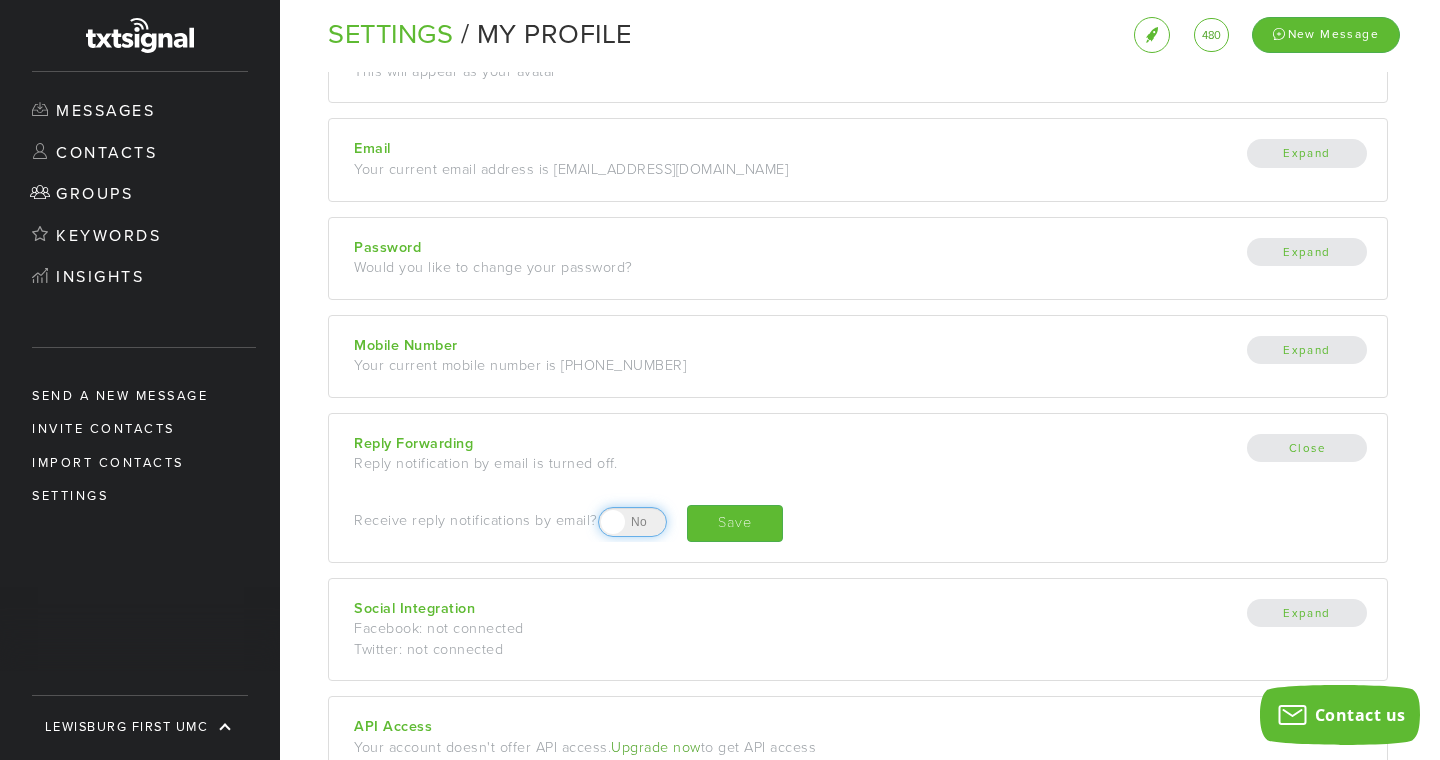 click at bounding box center (604, 517) 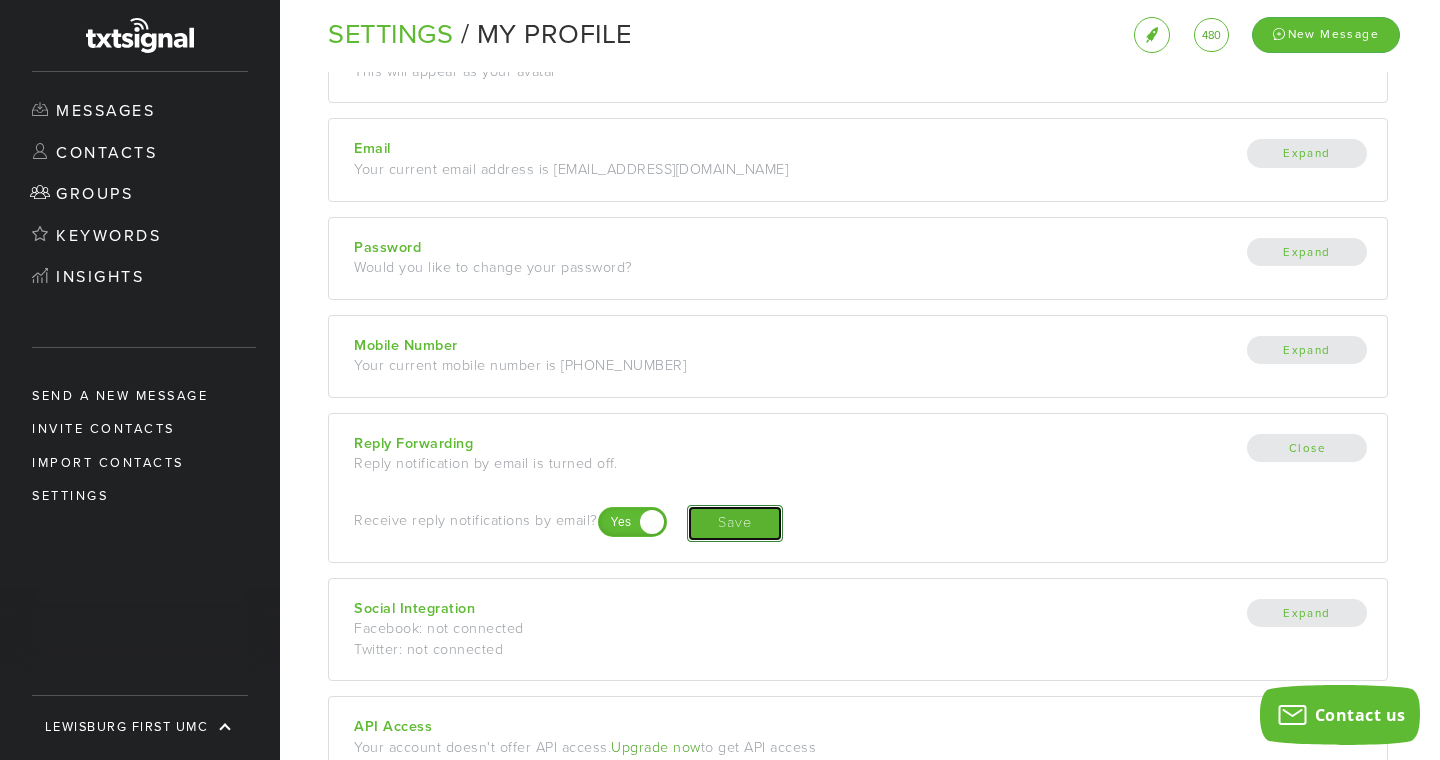 click on "Save" at bounding box center (735, 523) 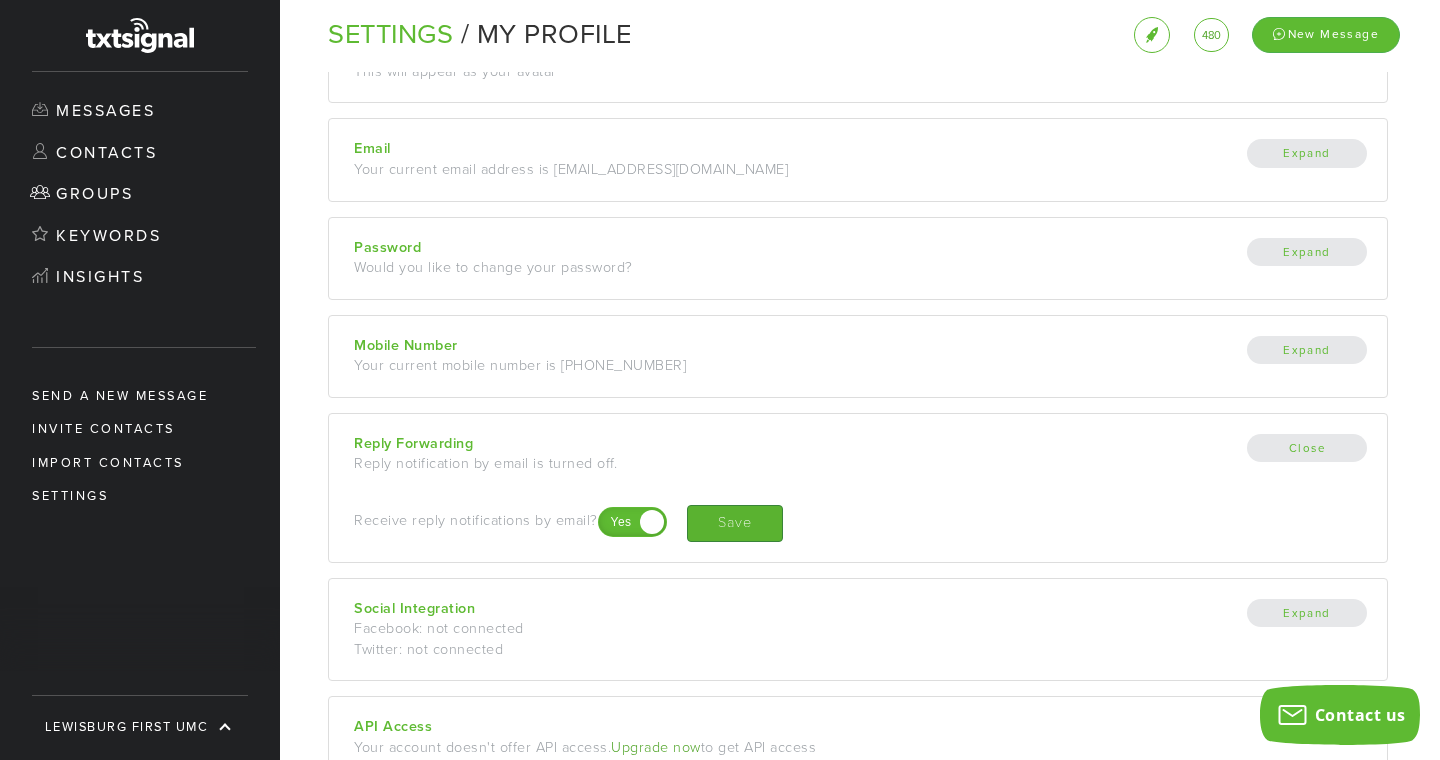 type on "Saving" 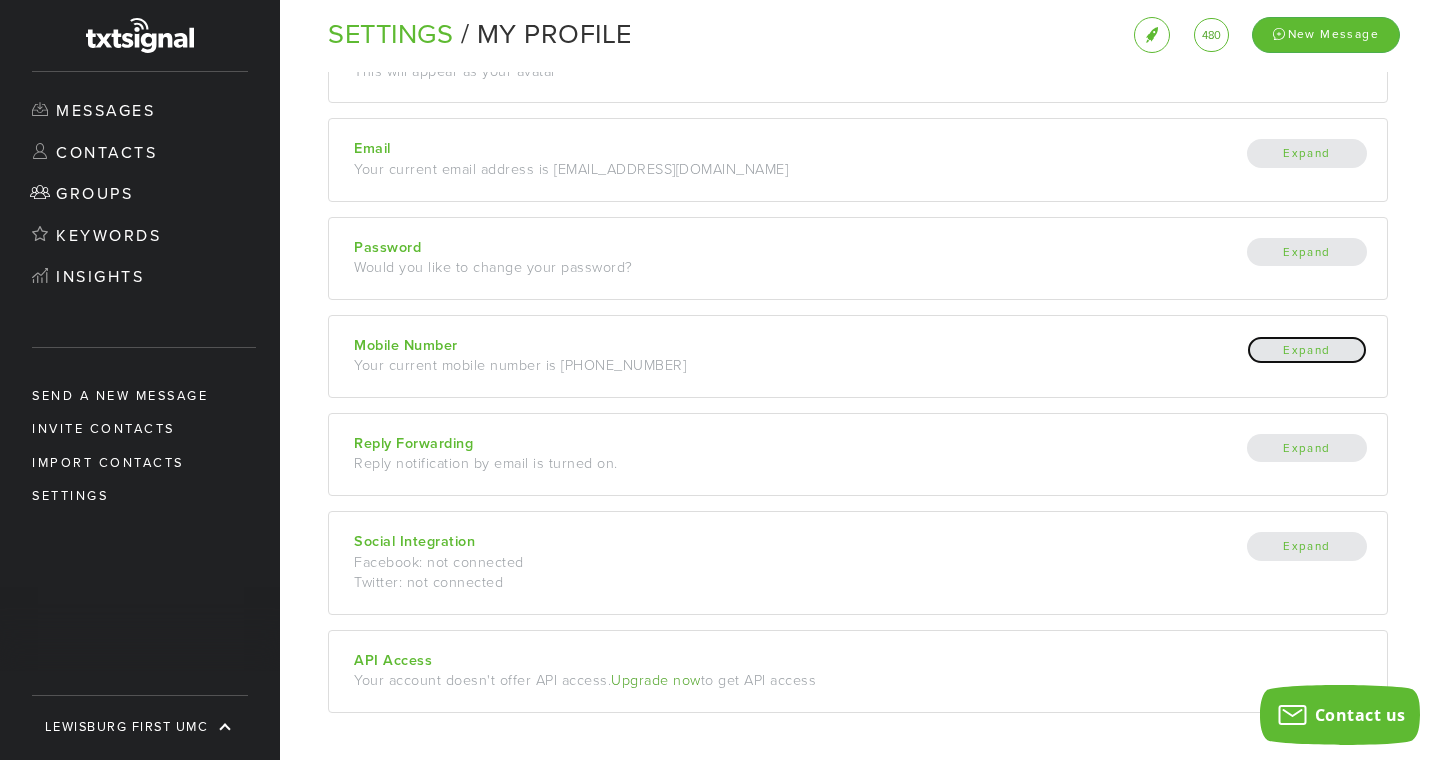click on "Expand" at bounding box center [1307, 350] 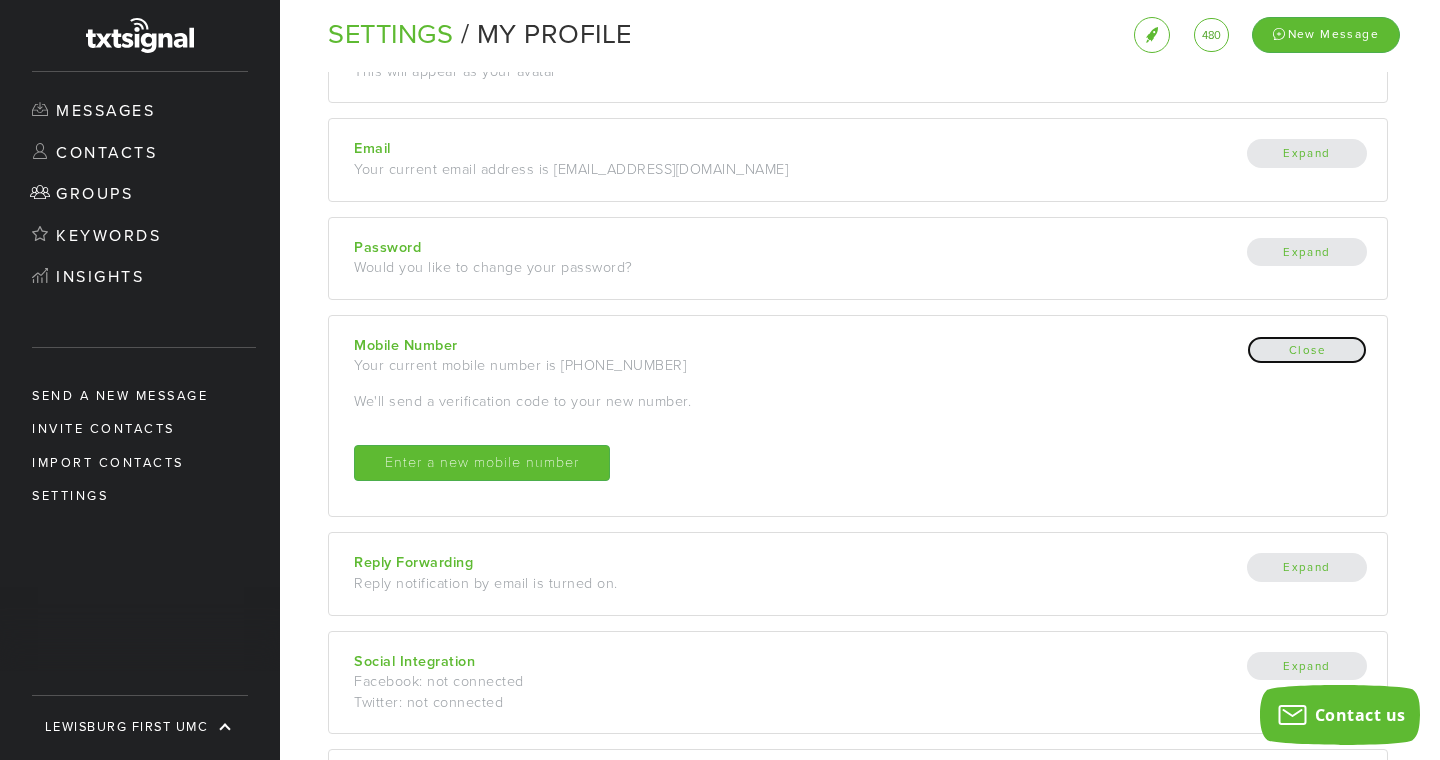 click on "Close" at bounding box center (1307, 350) 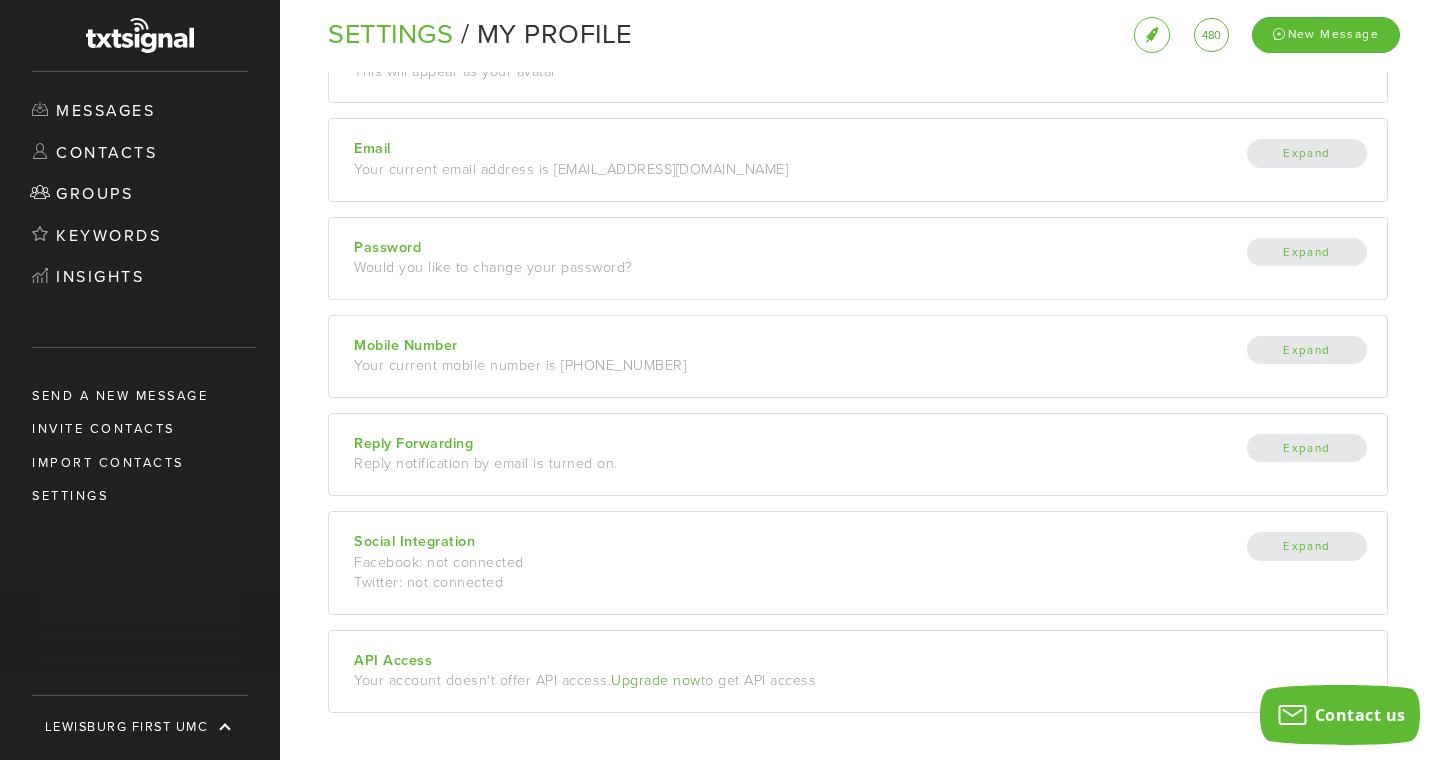 scroll, scrollTop: 0, scrollLeft: 0, axis: both 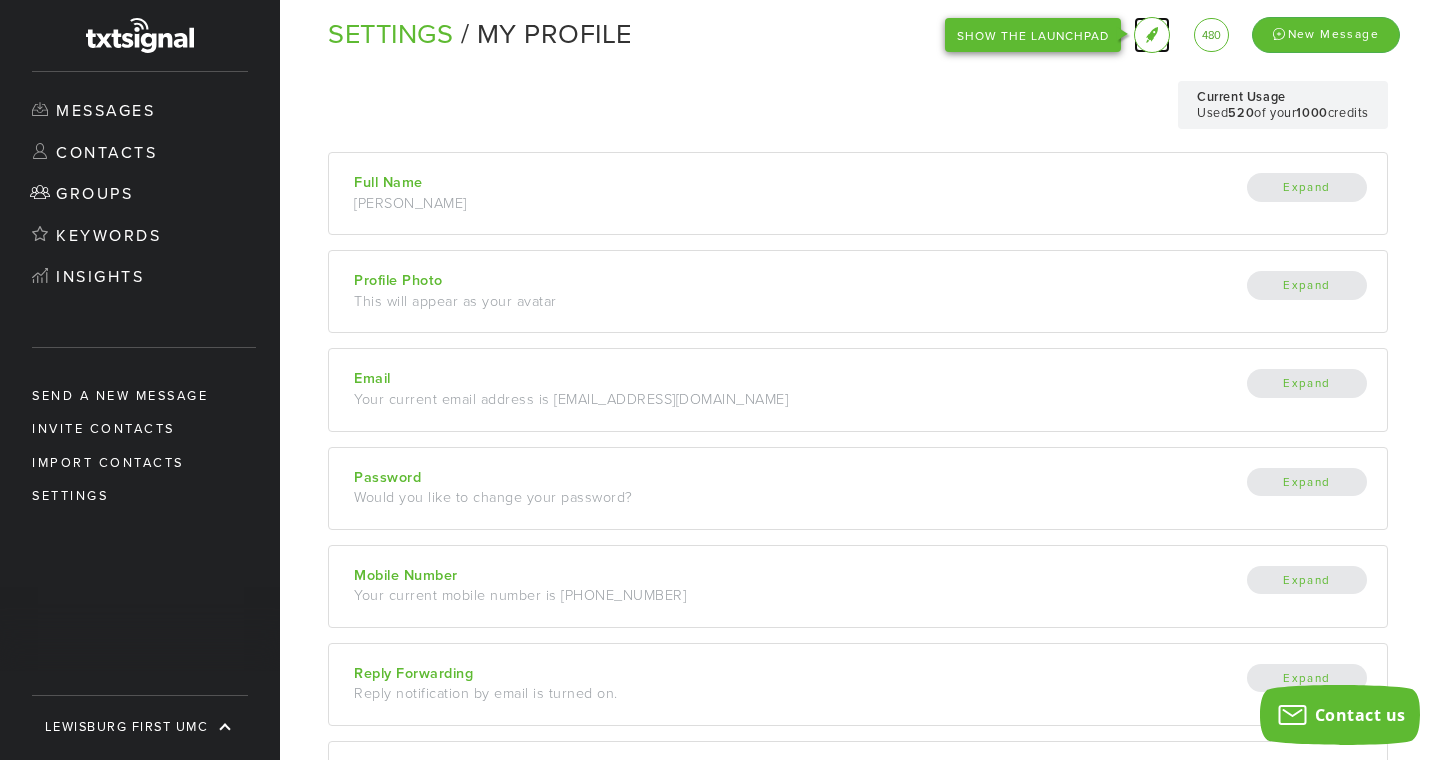 click on "SHOW THE LAUNCHPAD" at bounding box center [1152, 35] 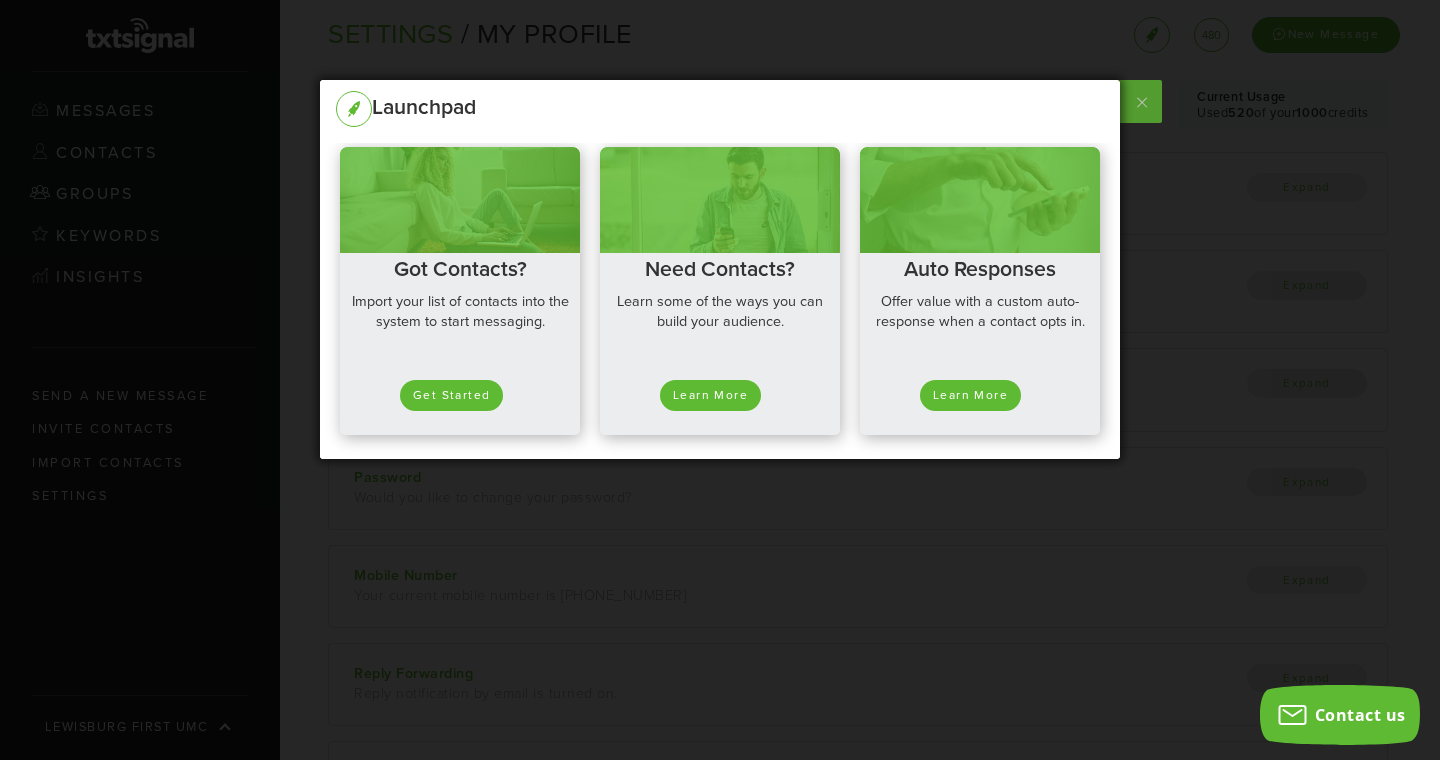 click at bounding box center [1139, 101] 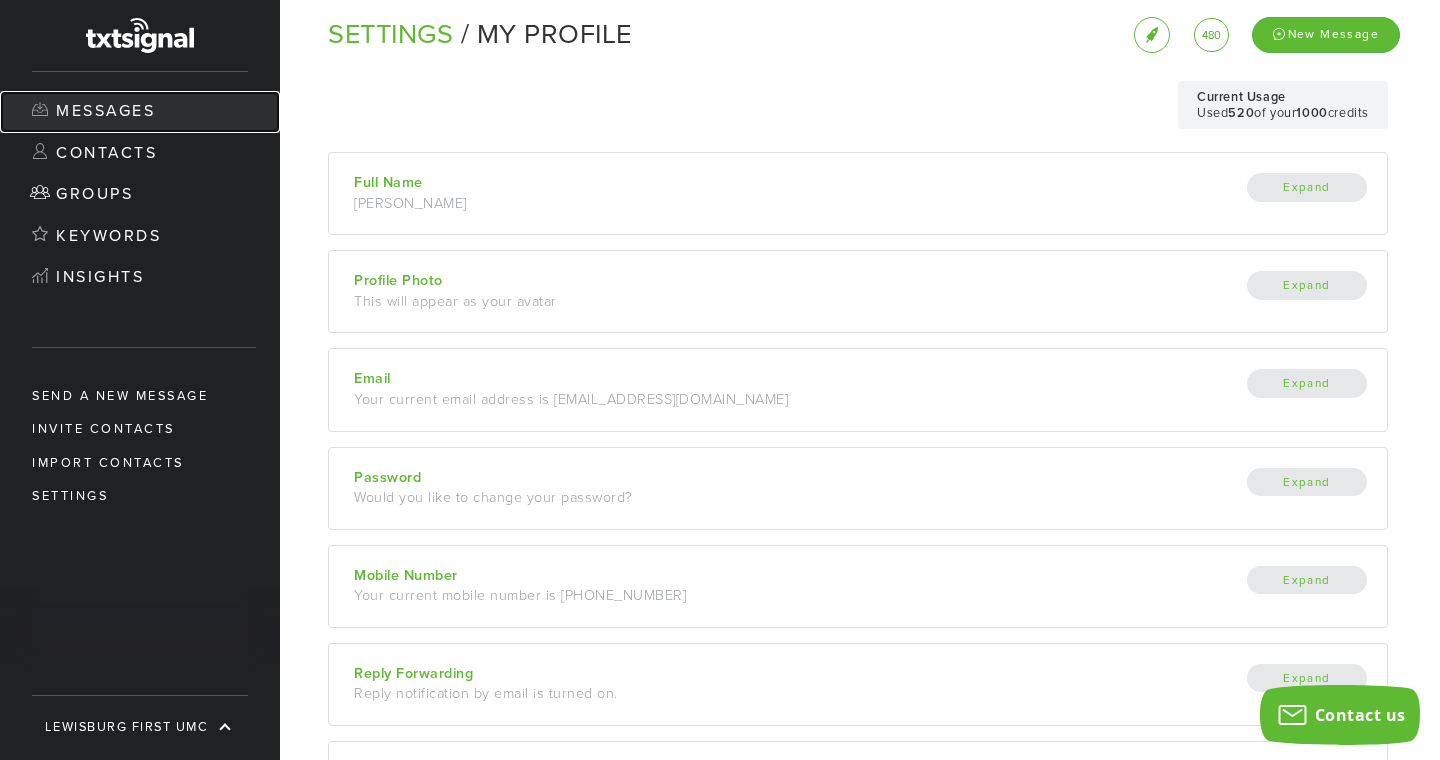 click on "Messages" at bounding box center [140, 112] 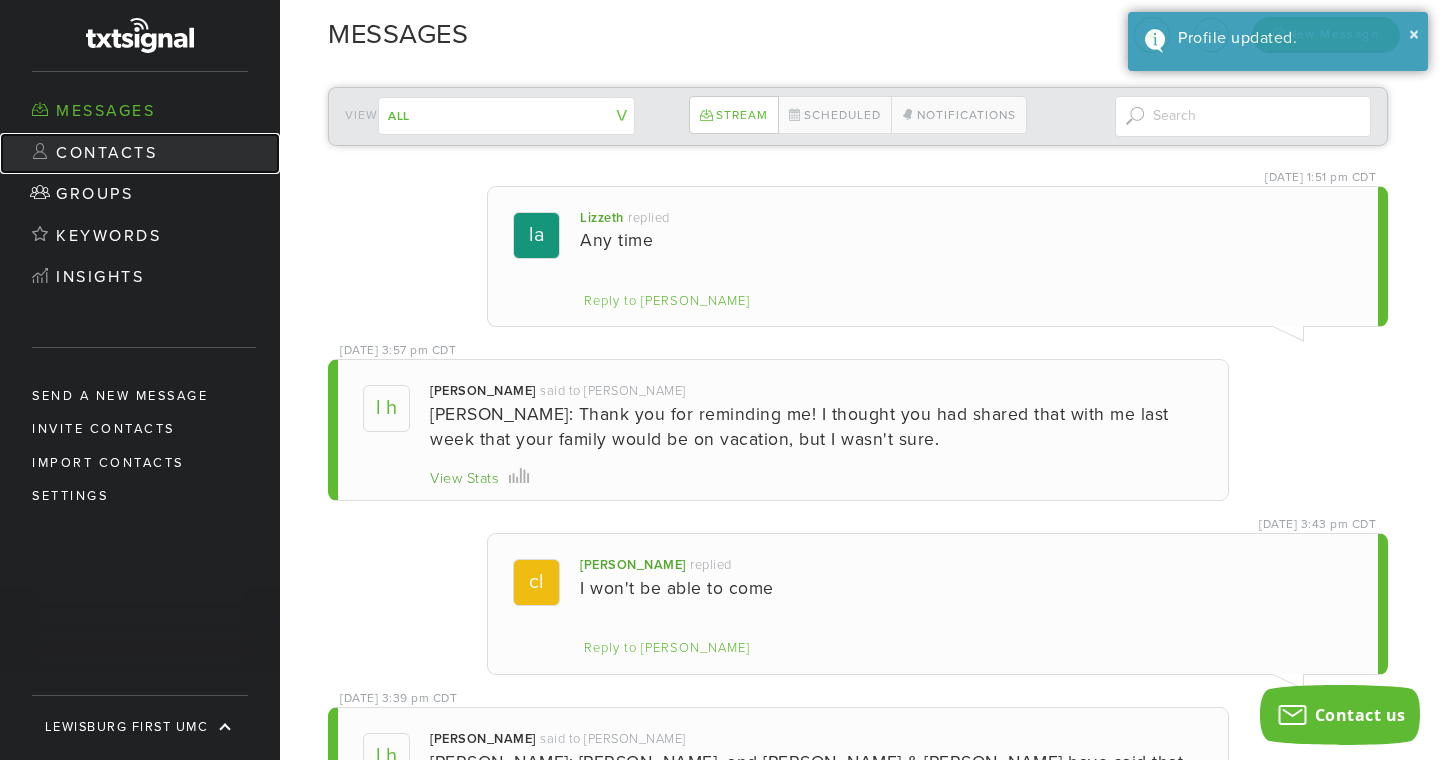 click on "Contacts" at bounding box center [140, 154] 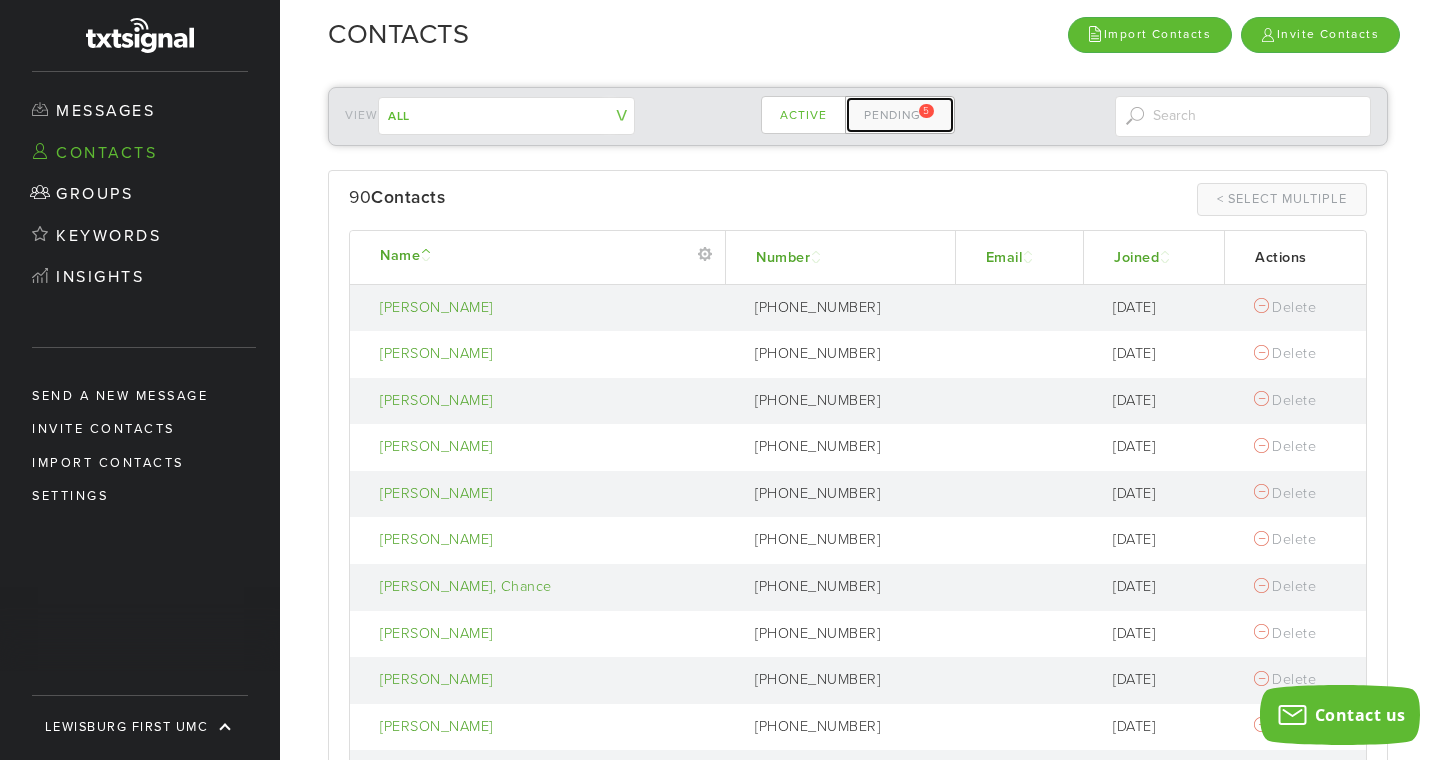 click on "Pending
5" at bounding box center (900, 115) 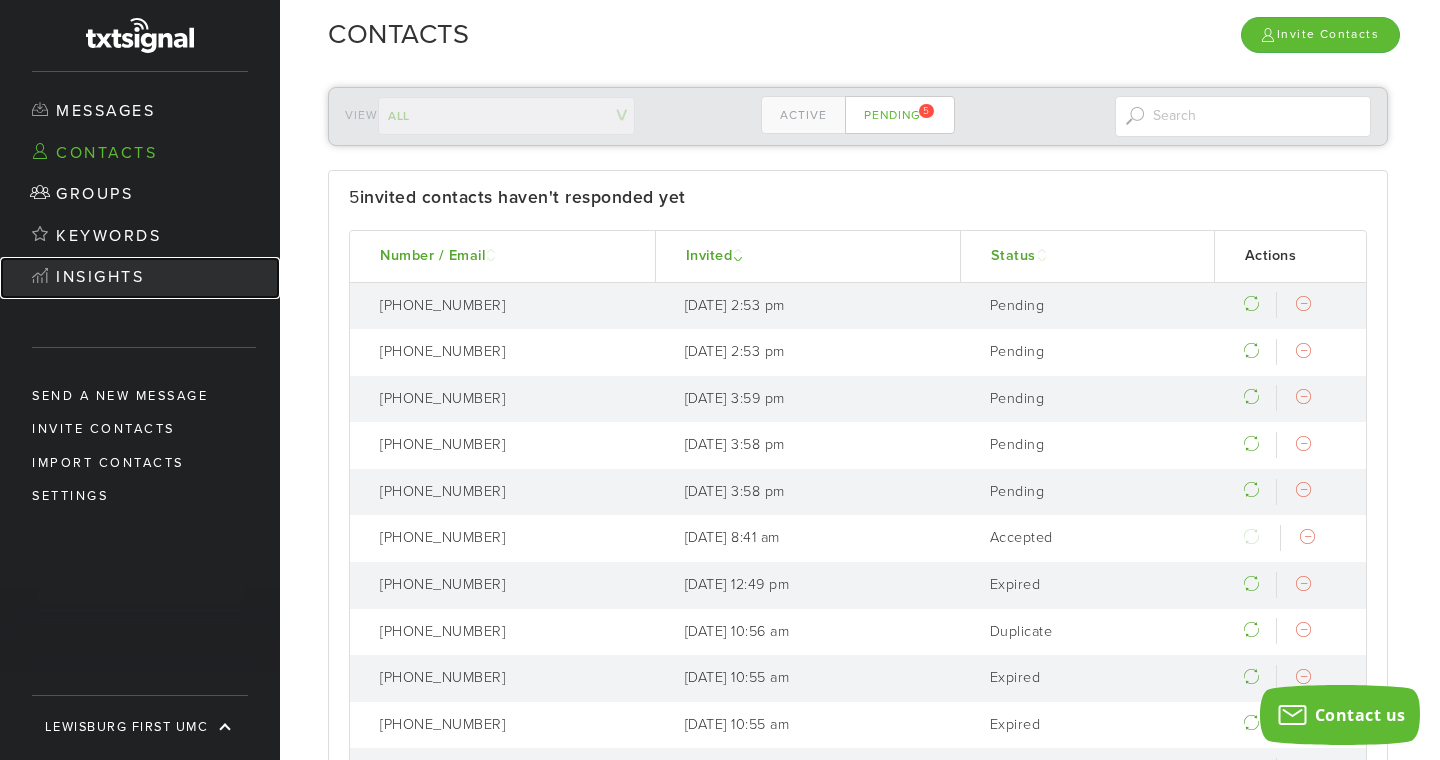 click on "Insights" at bounding box center [140, 278] 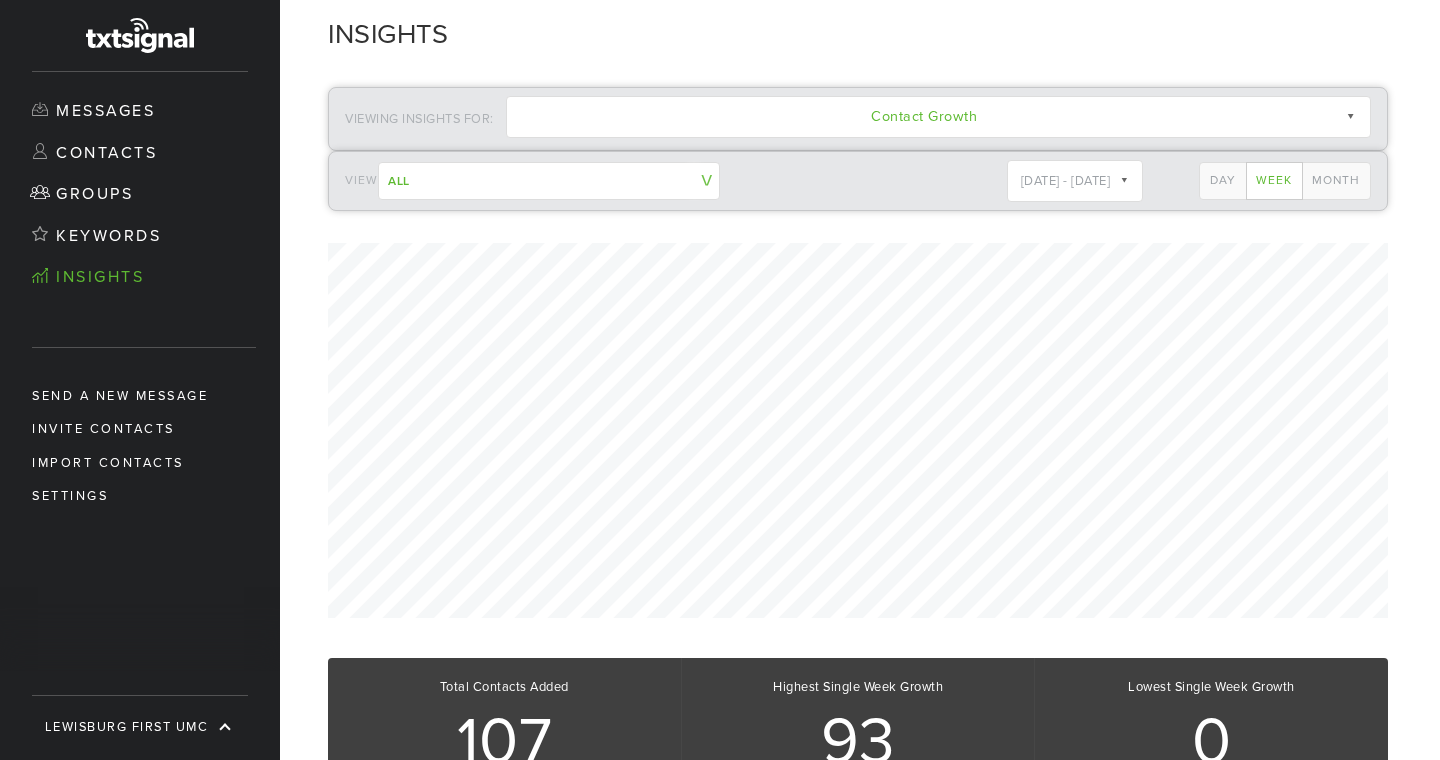 scroll, scrollTop: 999235, scrollLeft: 998860, axis: both 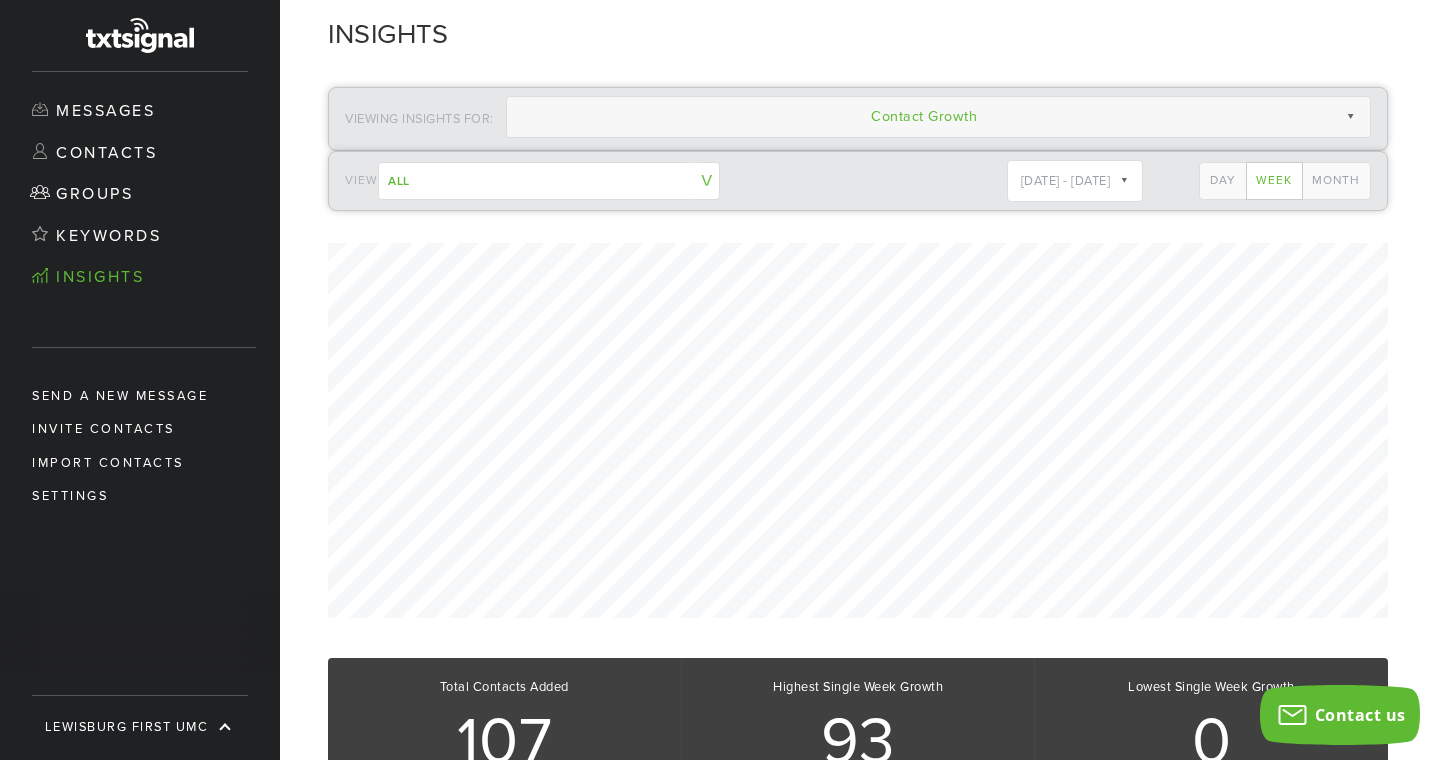 click on "Contact Growth" at bounding box center (938, 117) 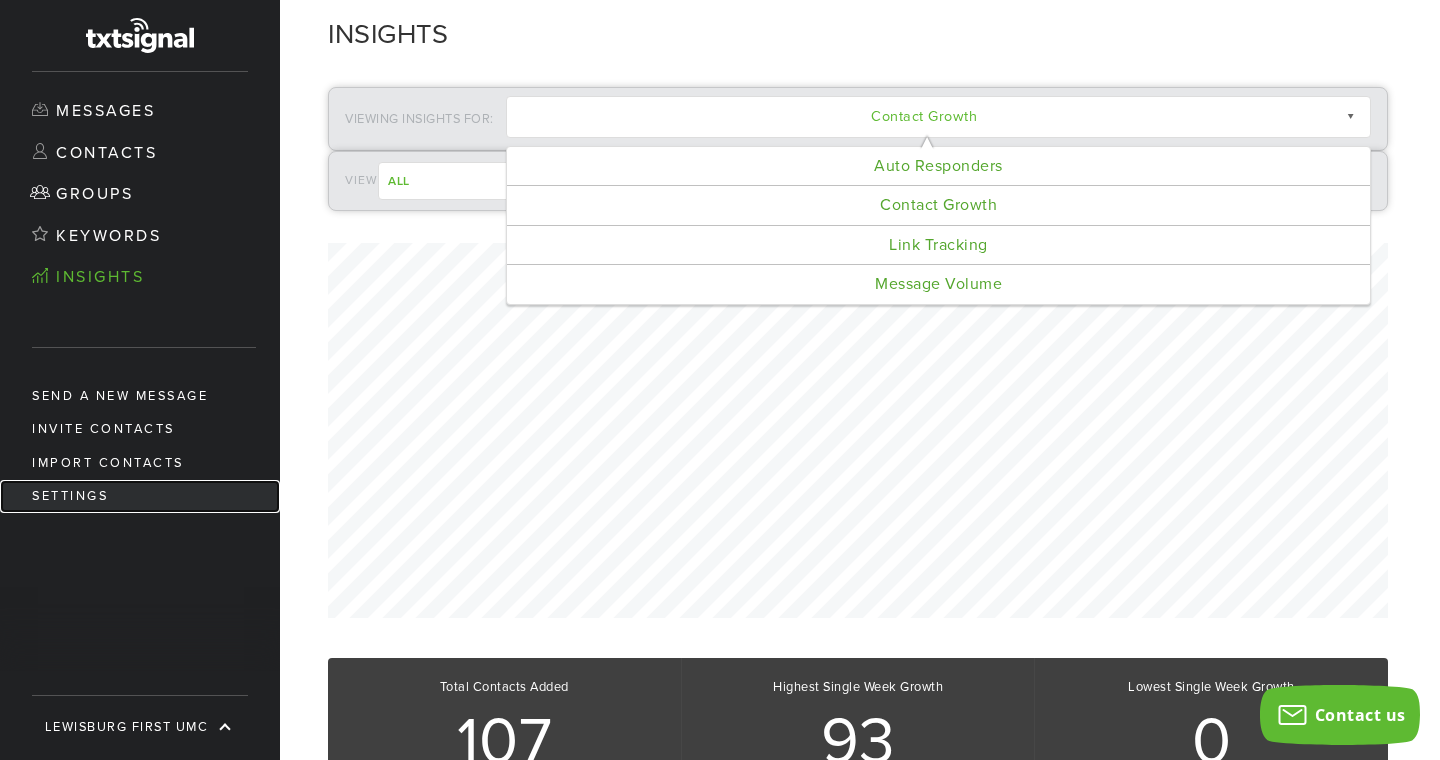 click on "Settings" at bounding box center (140, 496) 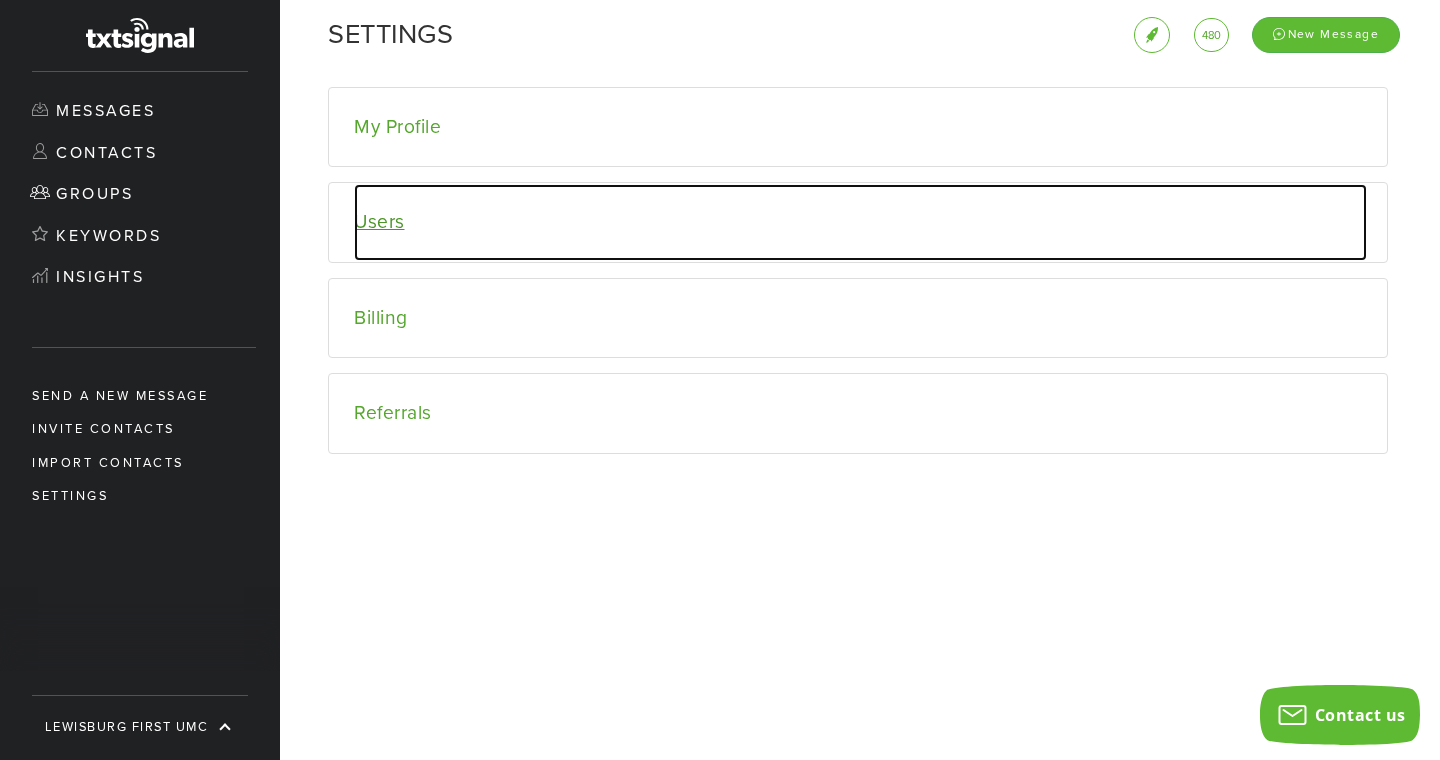 click on "Users" at bounding box center [860, 222] 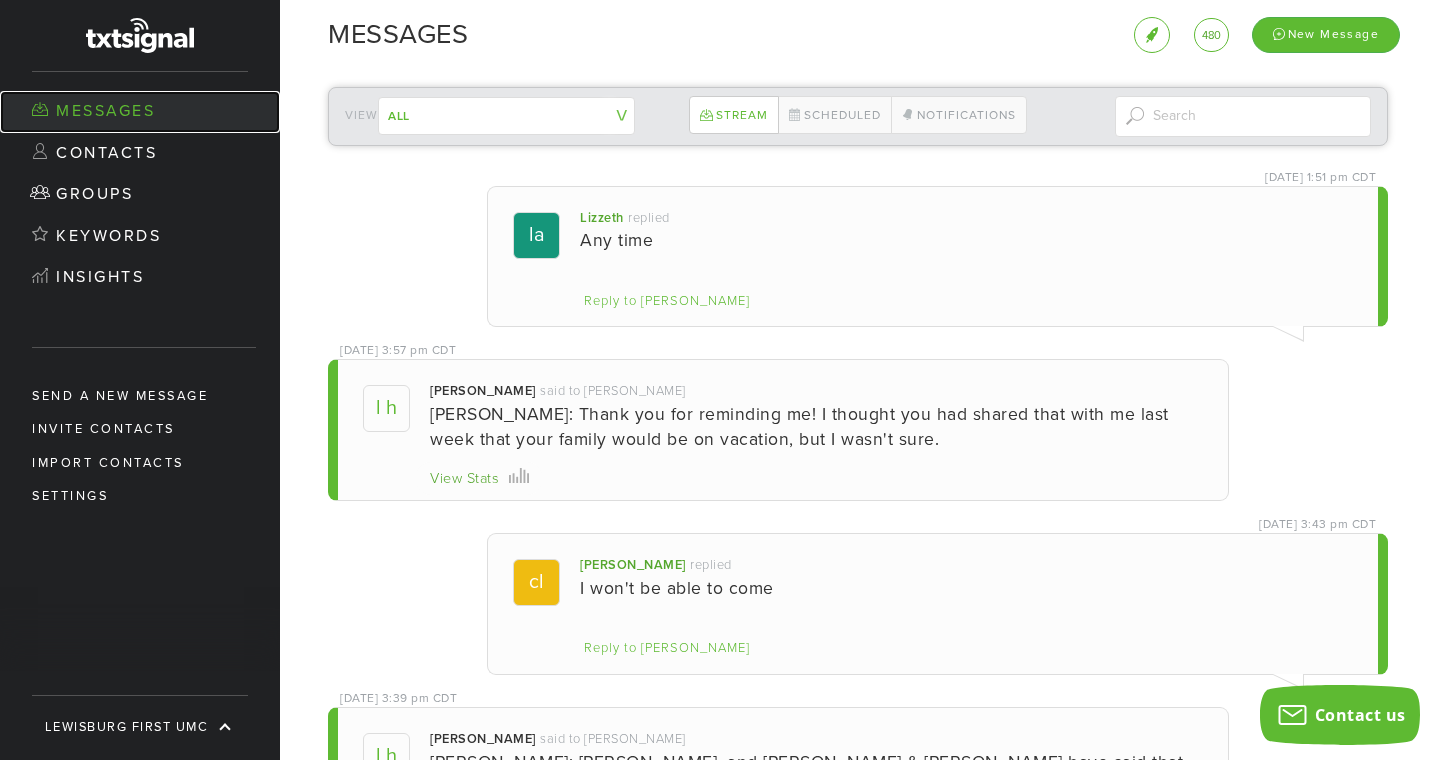 click on "Messages" at bounding box center (140, 112) 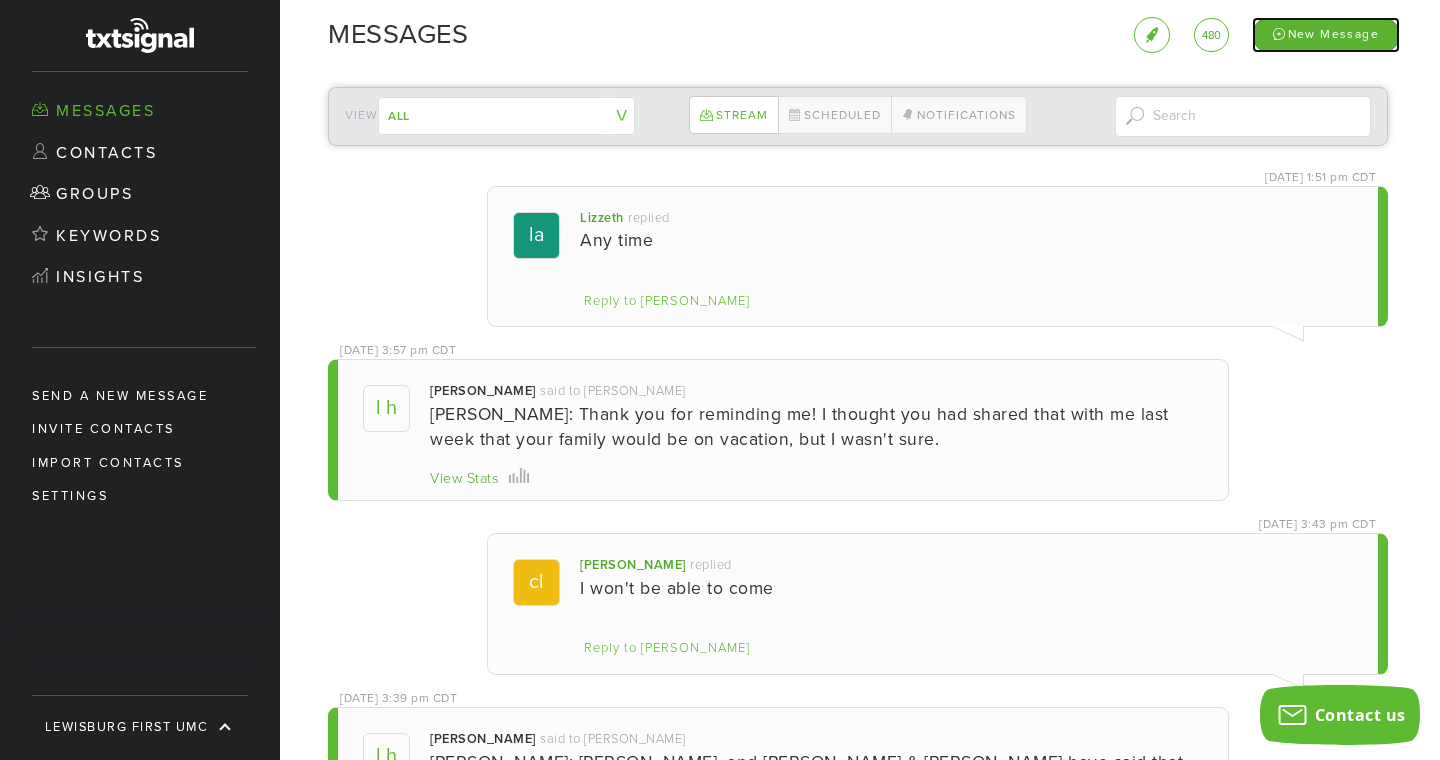 click on "New Message" at bounding box center [1326, 34] 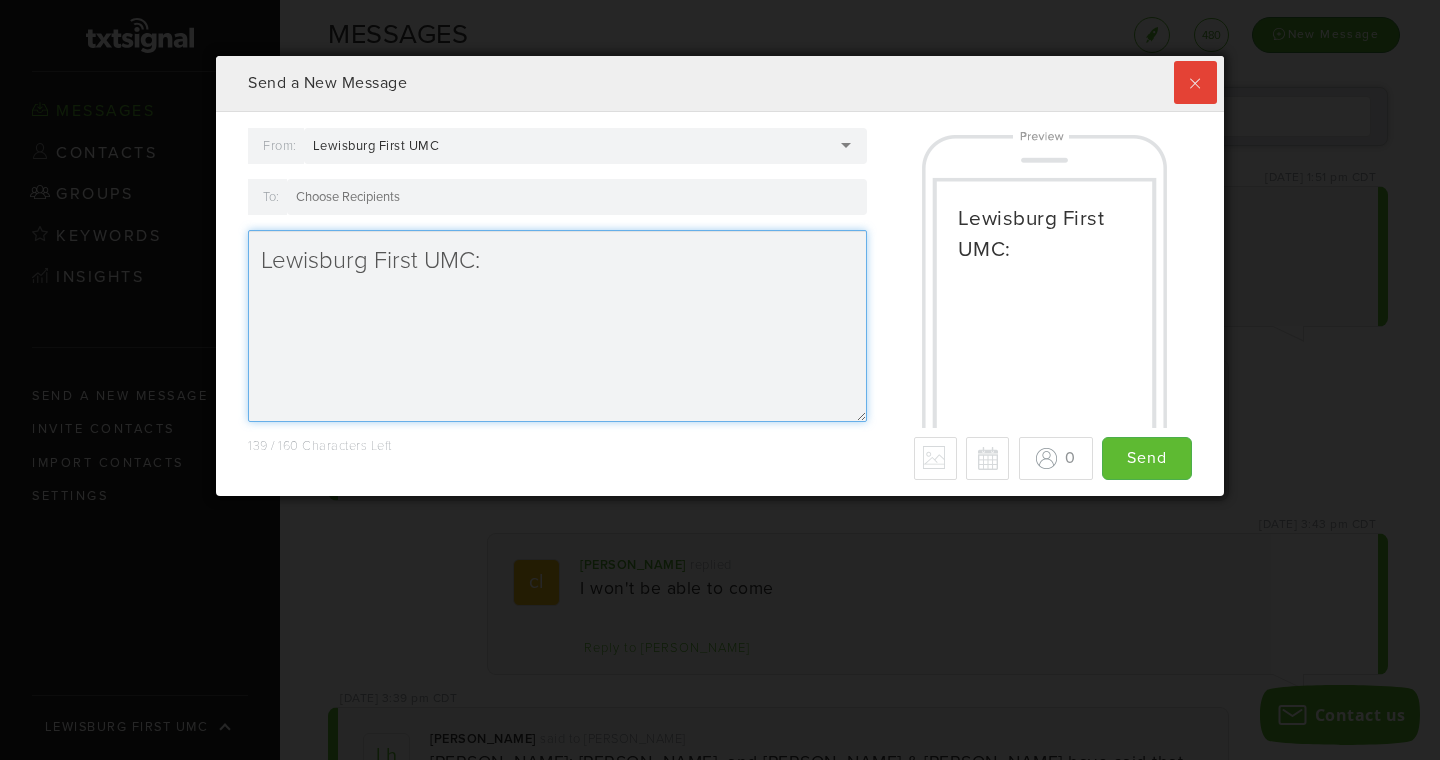 scroll, scrollTop: 999560, scrollLeft: 998992, axis: both 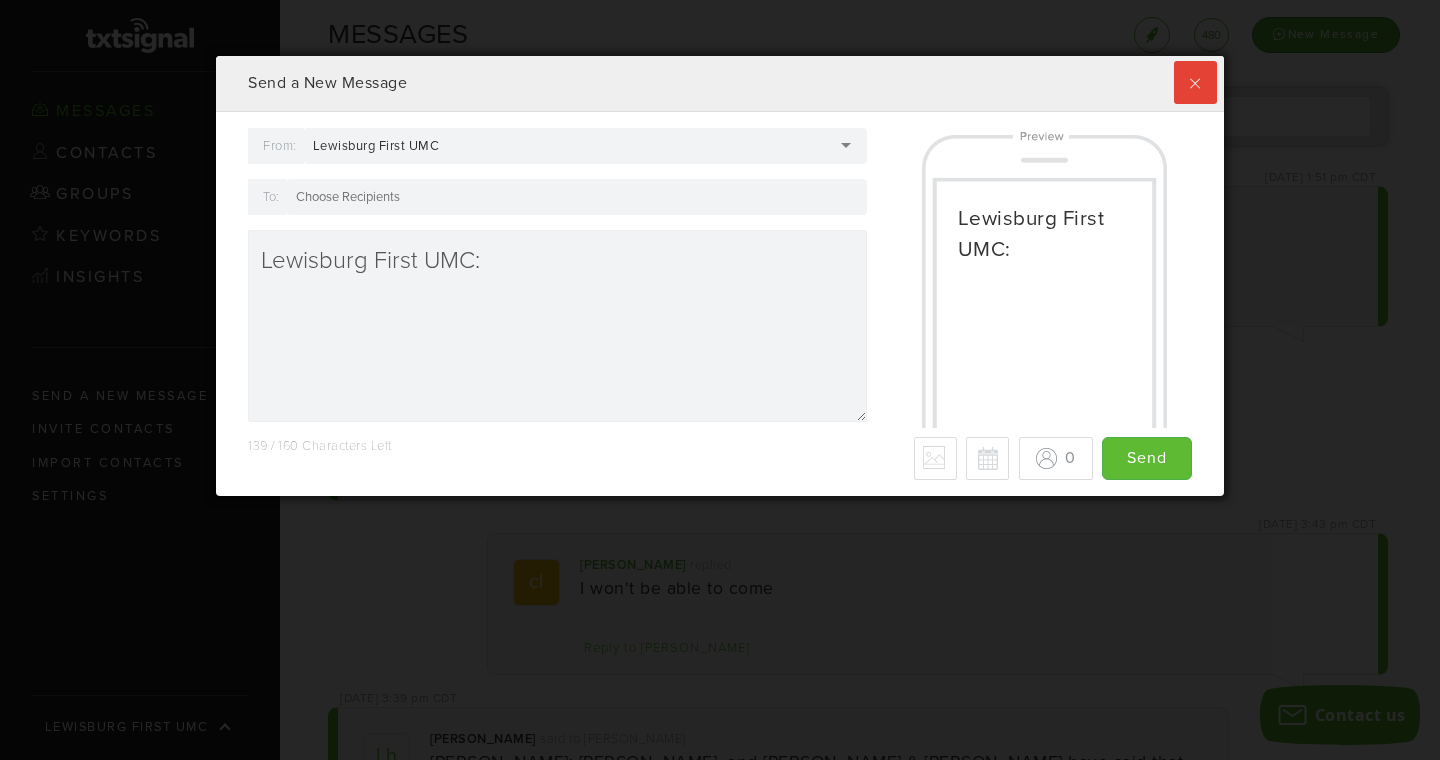 click on "Lewisburg First UMC" at bounding box center (586, 146) 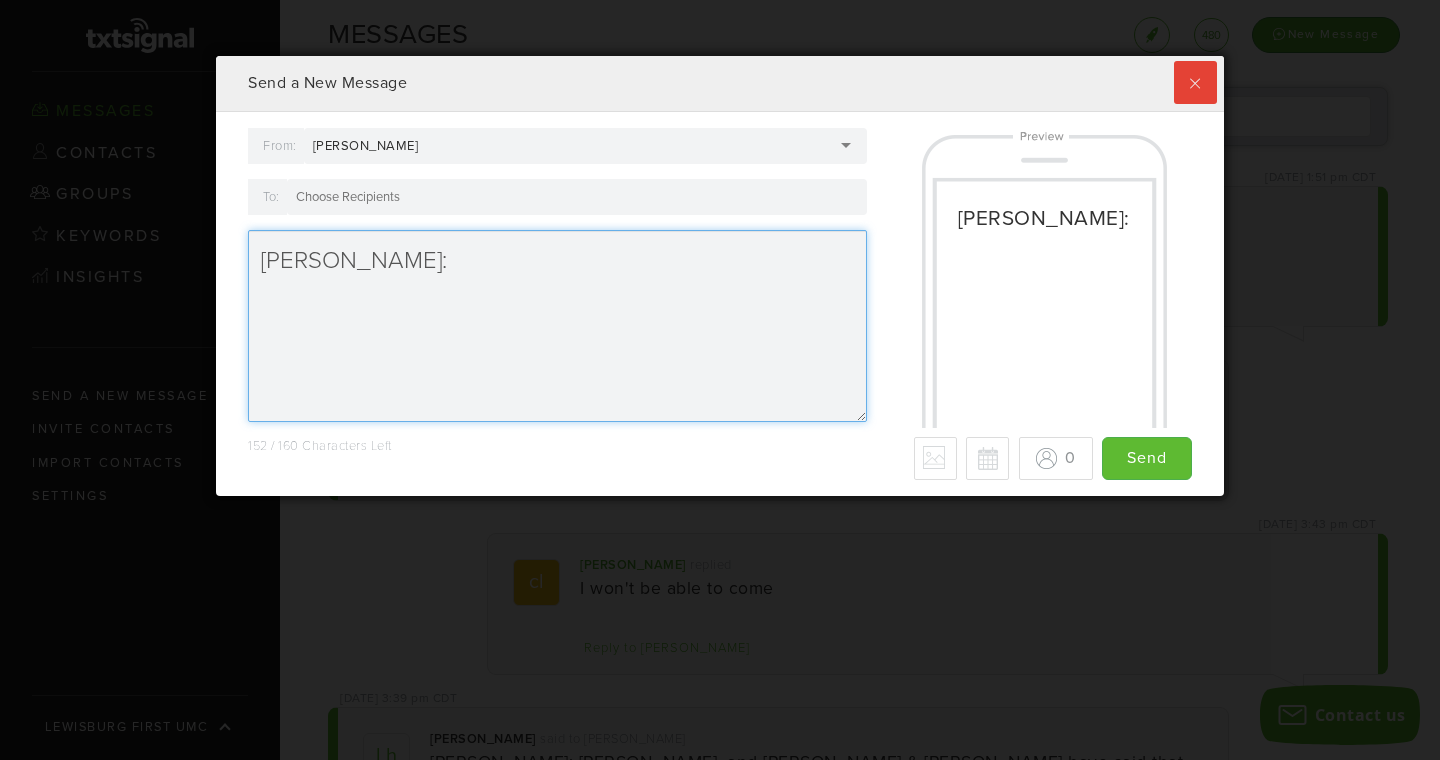 click on "[PERSON_NAME]:" at bounding box center (557, 326) 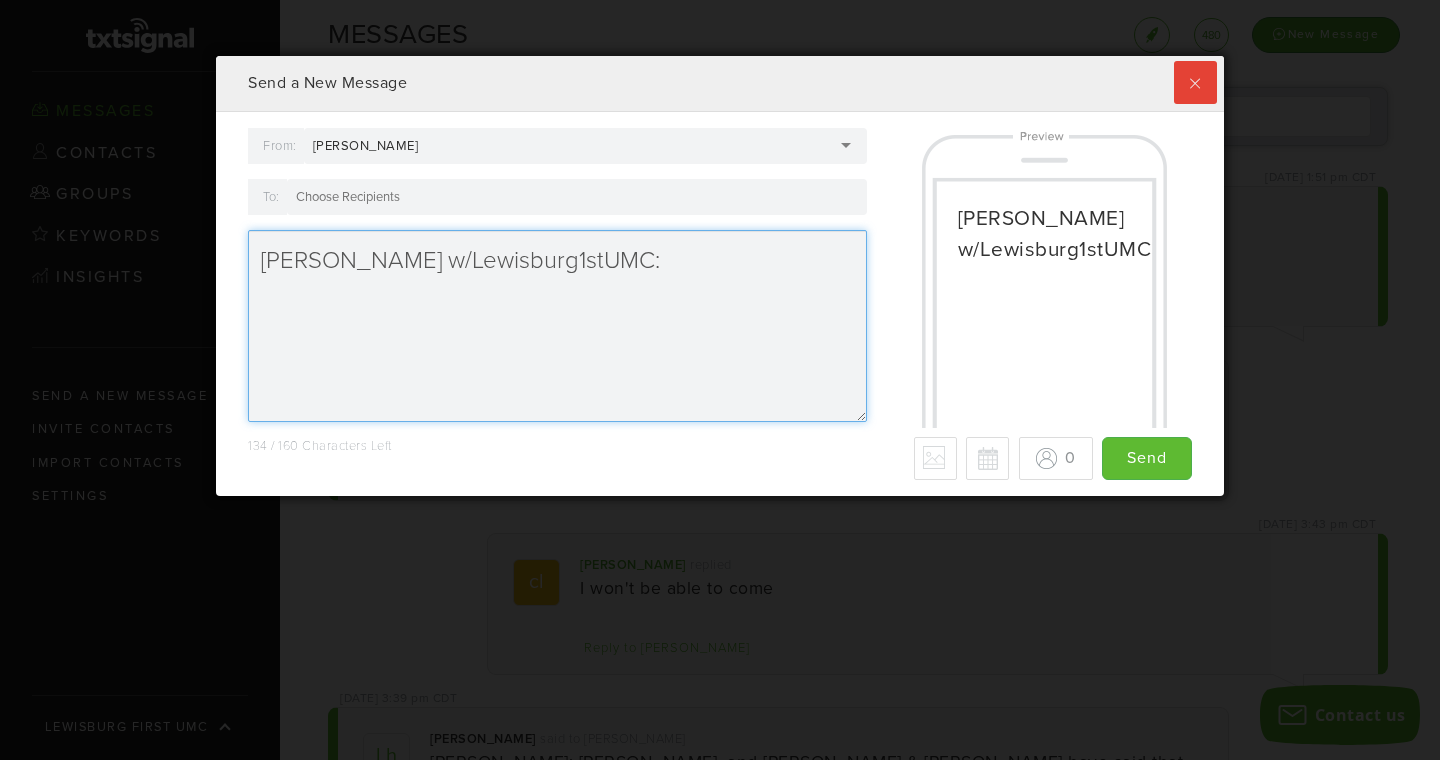 click on "[PERSON_NAME] w/Lewisburg1stUMC:" at bounding box center [557, 326] 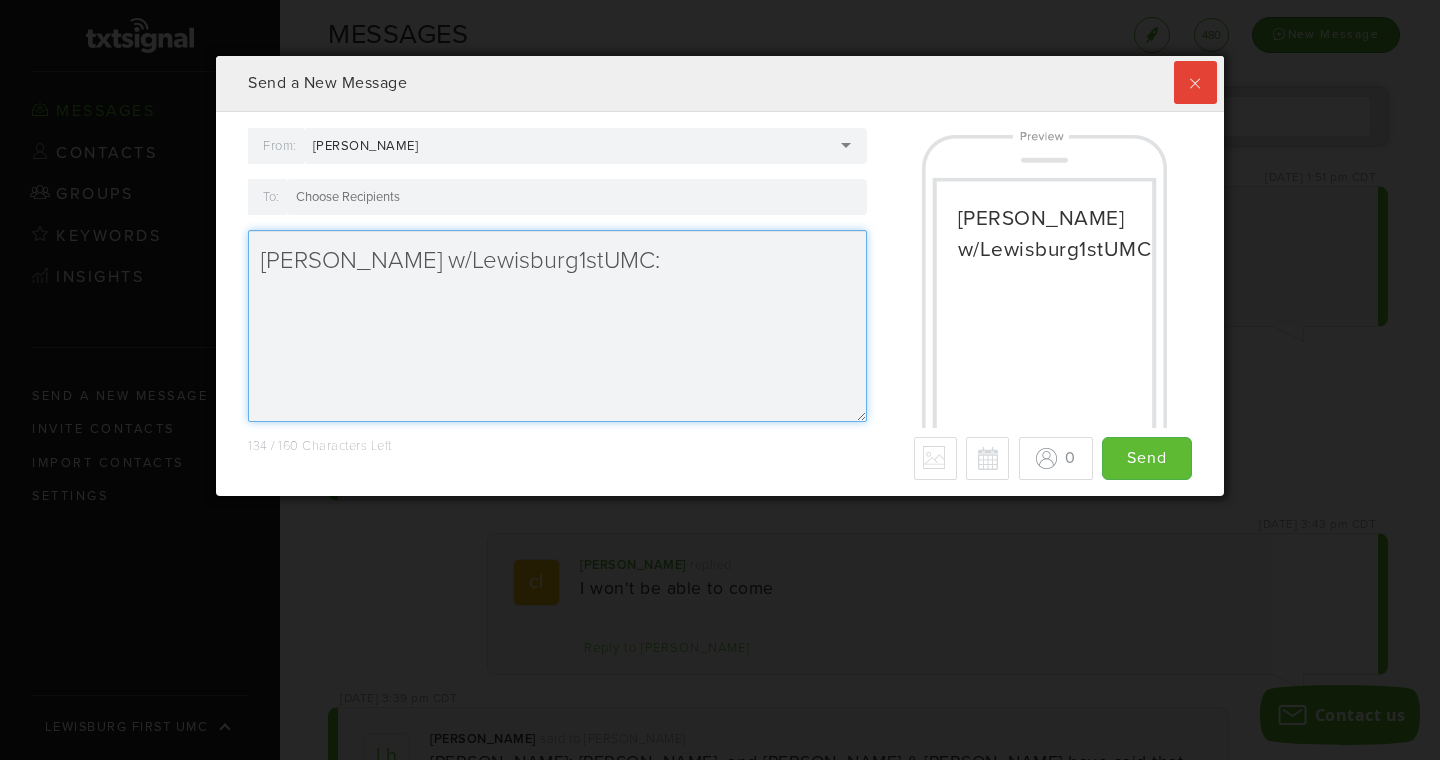 paste on "UMYF ASSIST WITH FREEDOM FEST PRE SET-UP" 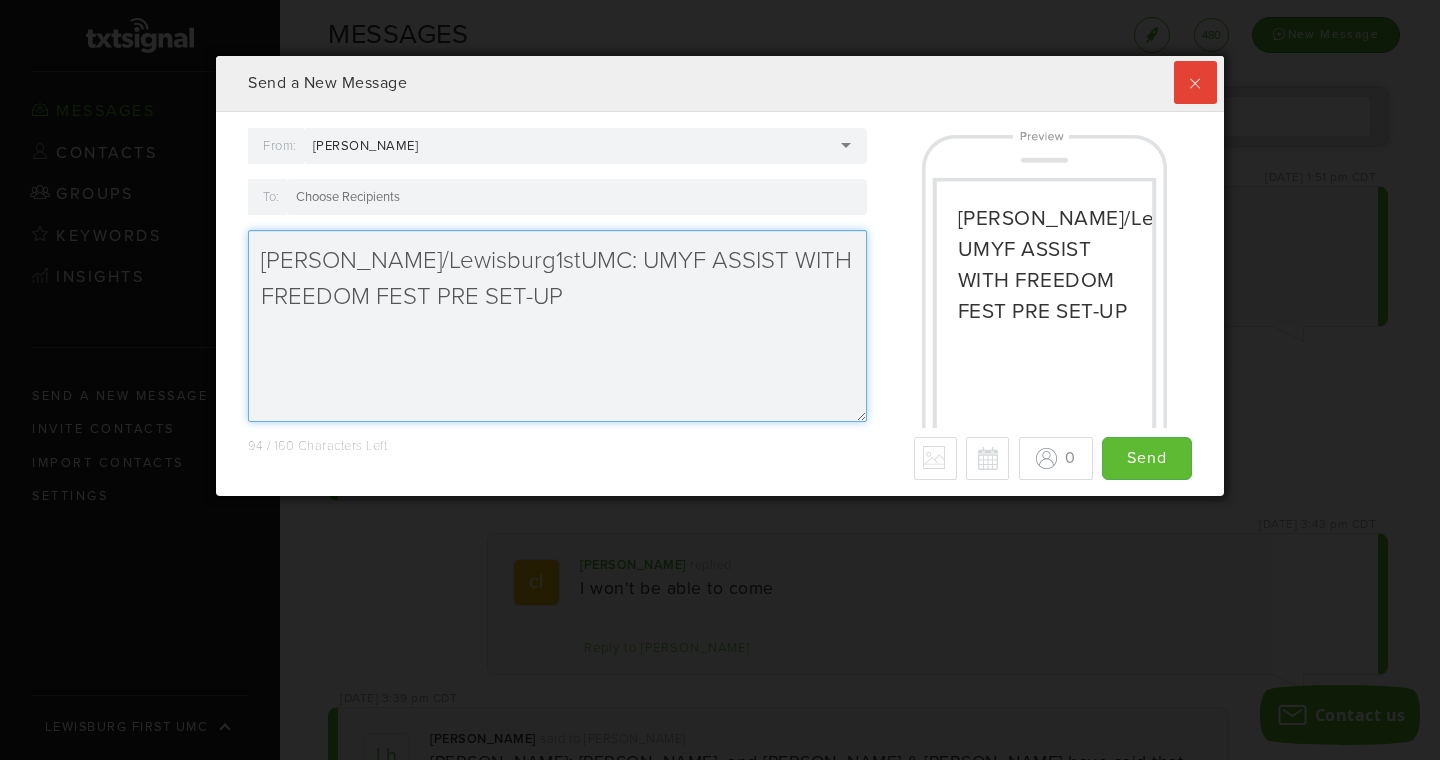 type on "[PERSON_NAME]/Lewisburg1stUMC: UMYF ASSIST WITH FREEDOM FEST PRE SET-UP" 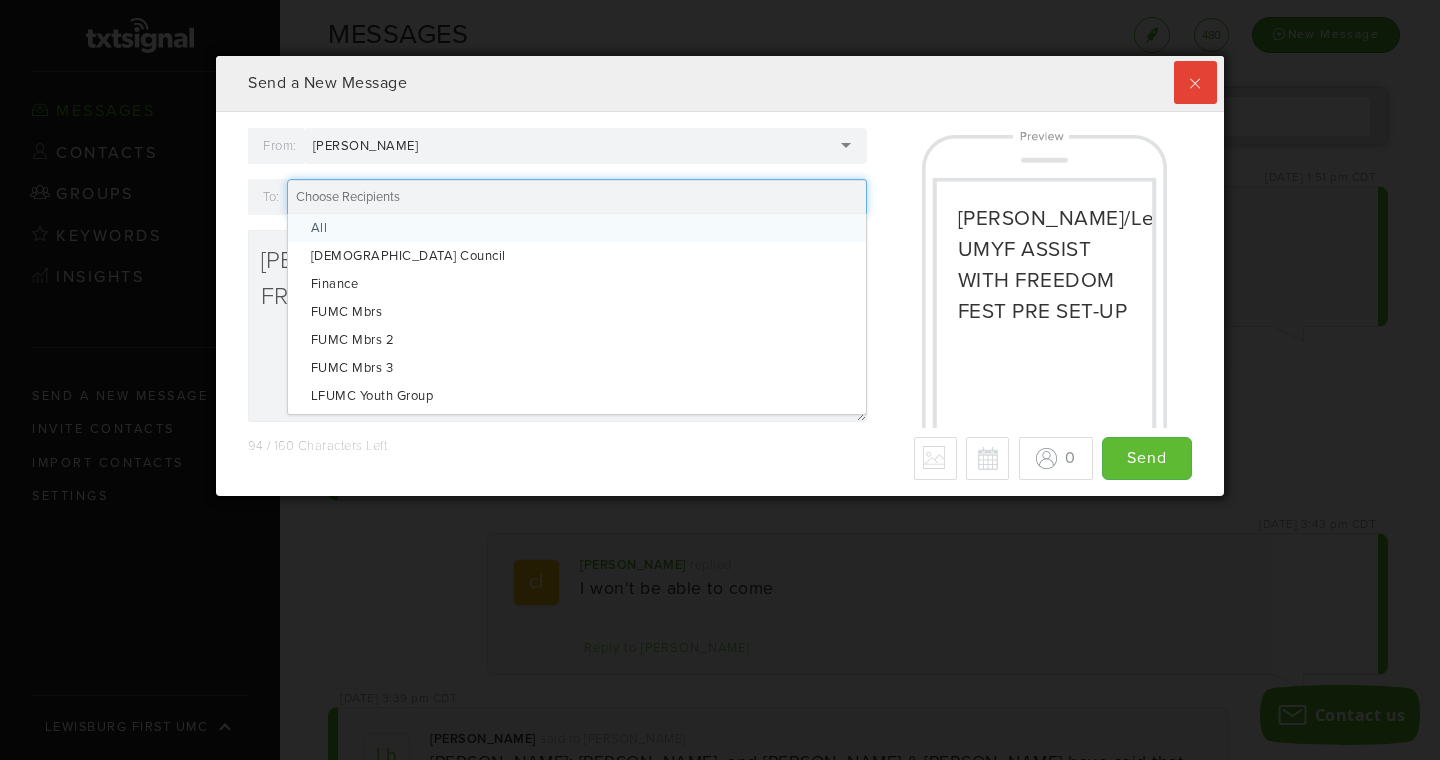 click at bounding box center (577, 197) 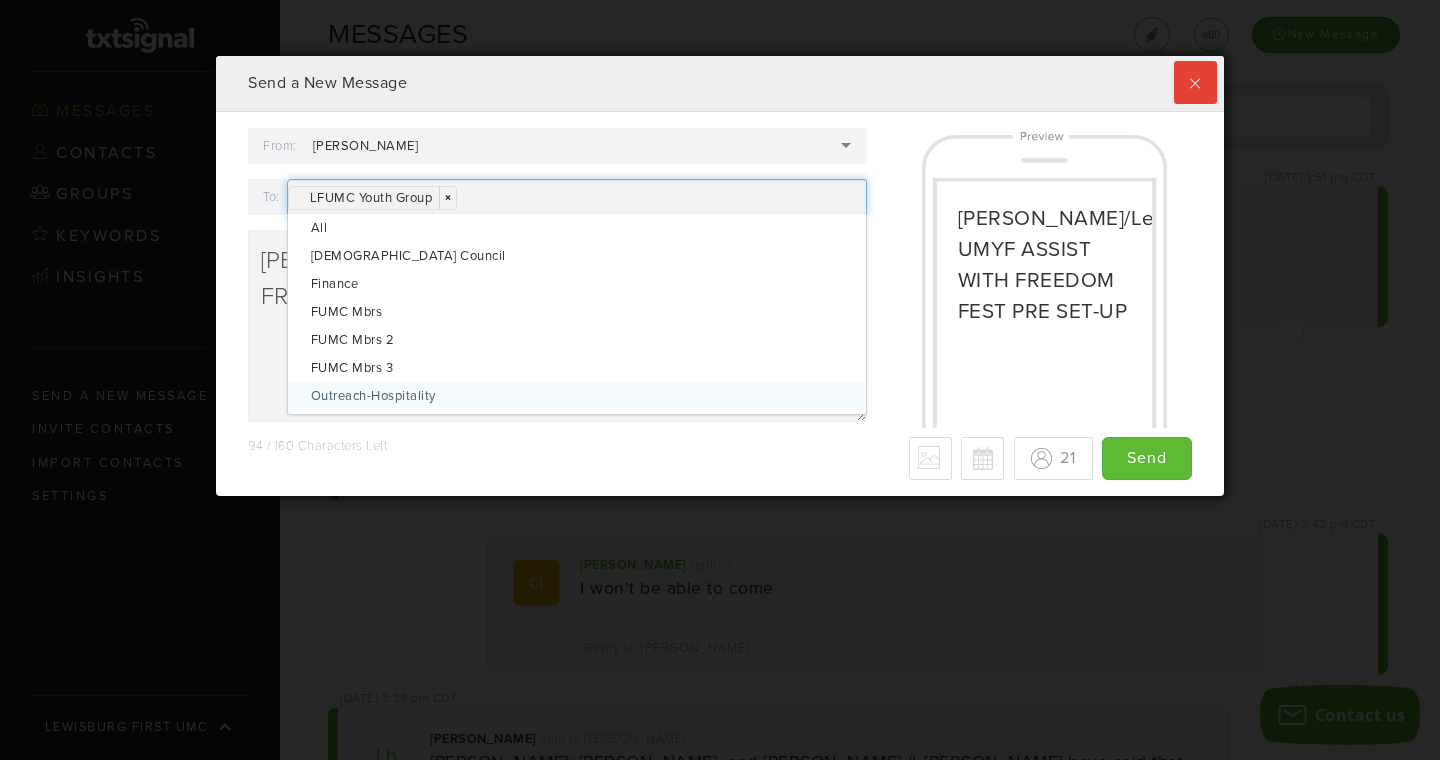 scroll, scrollTop: 999560, scrollLeft: 998992, axis: both 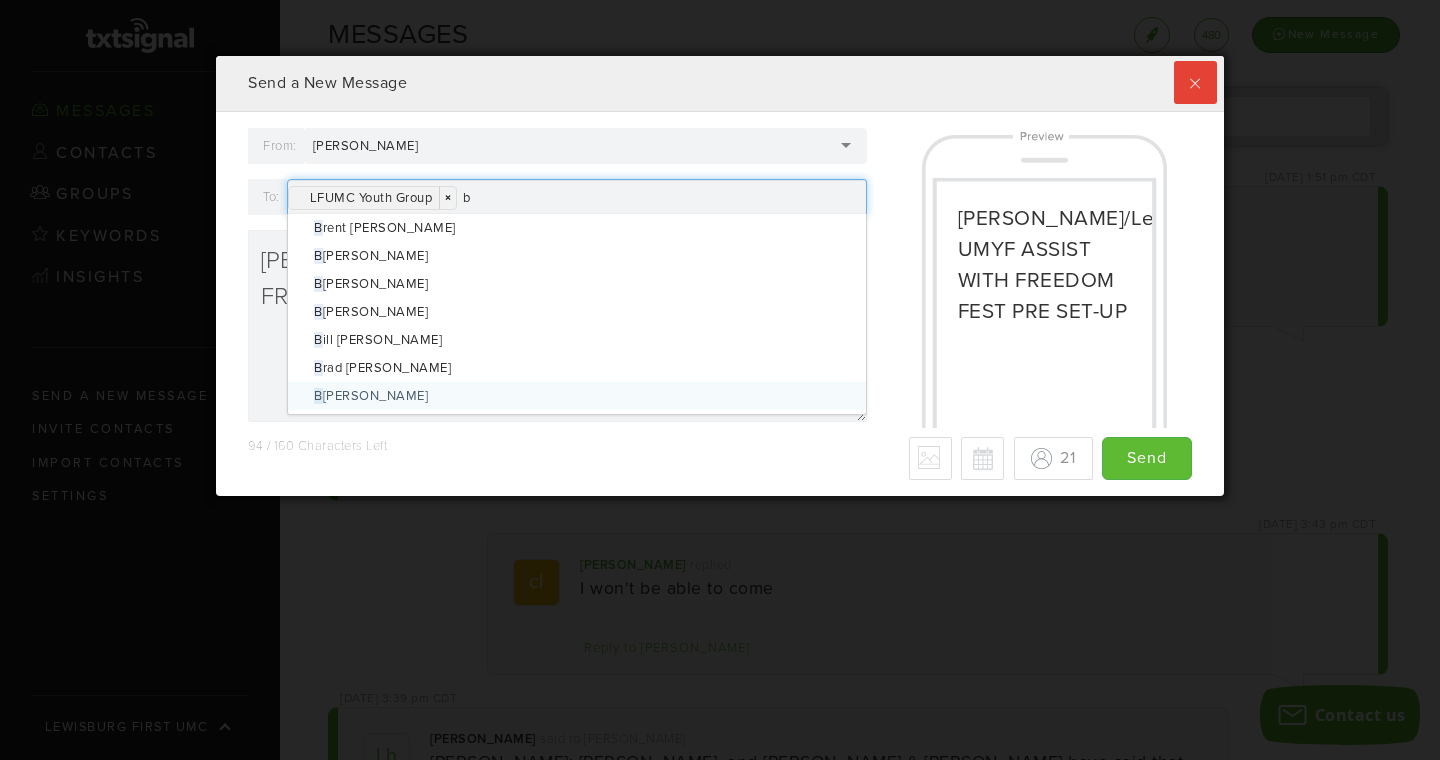 type on "br" 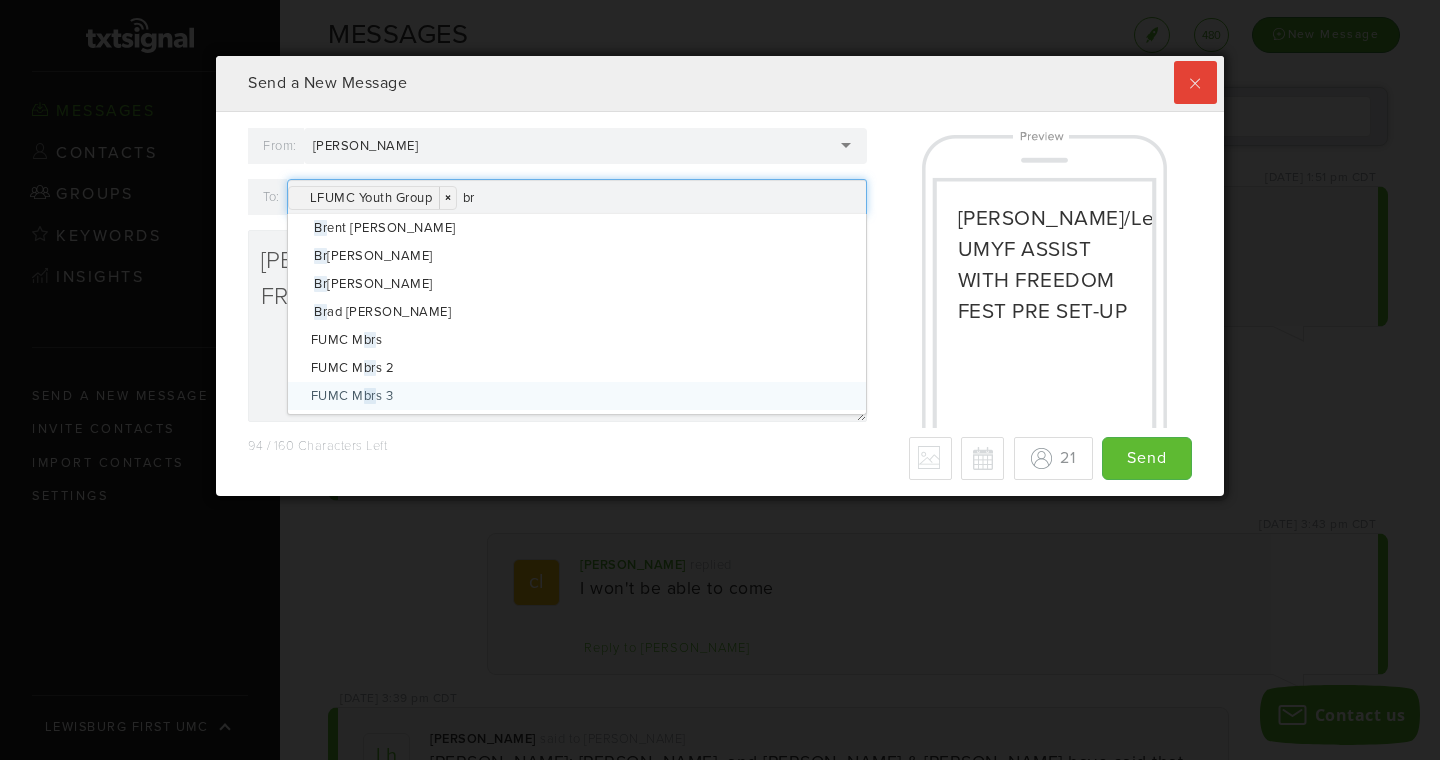 type 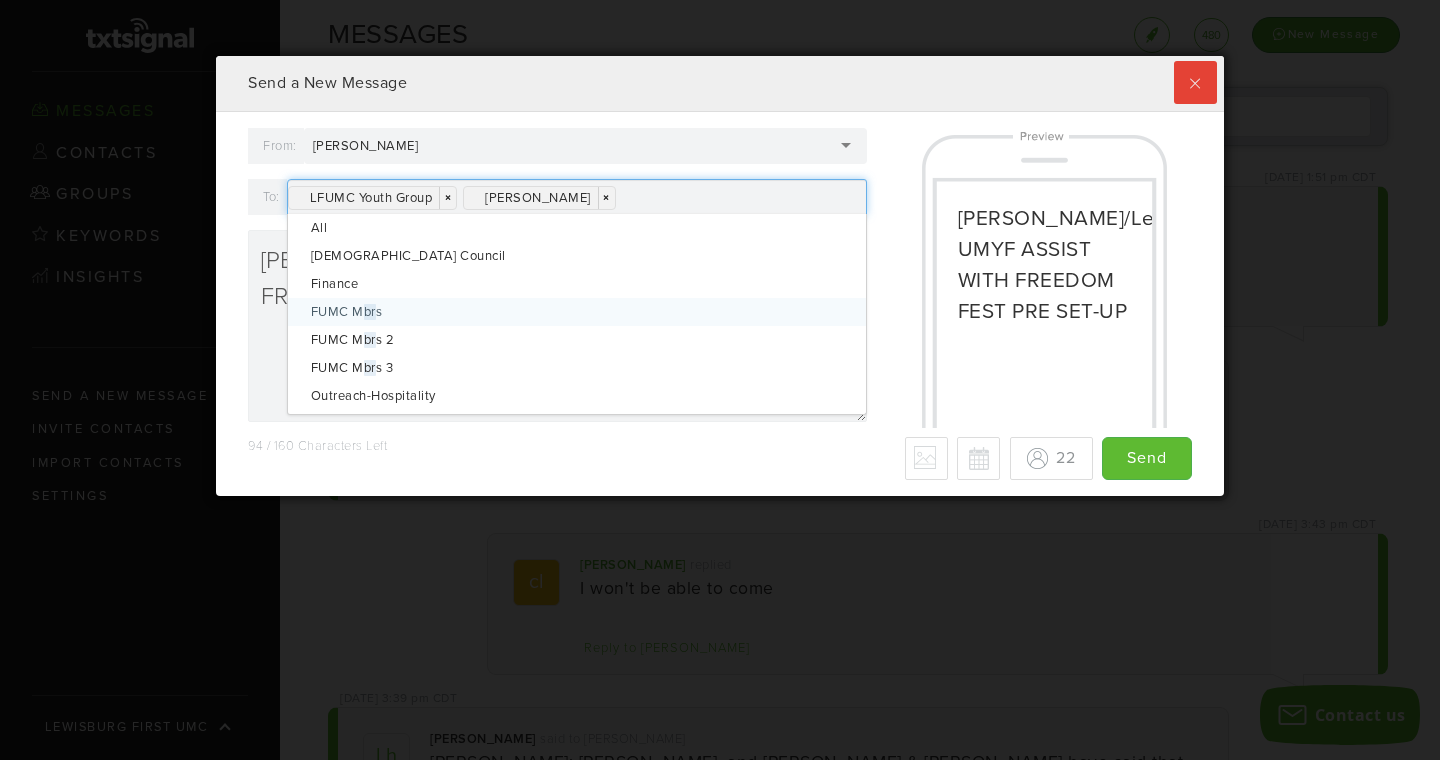 scroll, scrollTop: 999560, scrollLeft: 998992, axis: both 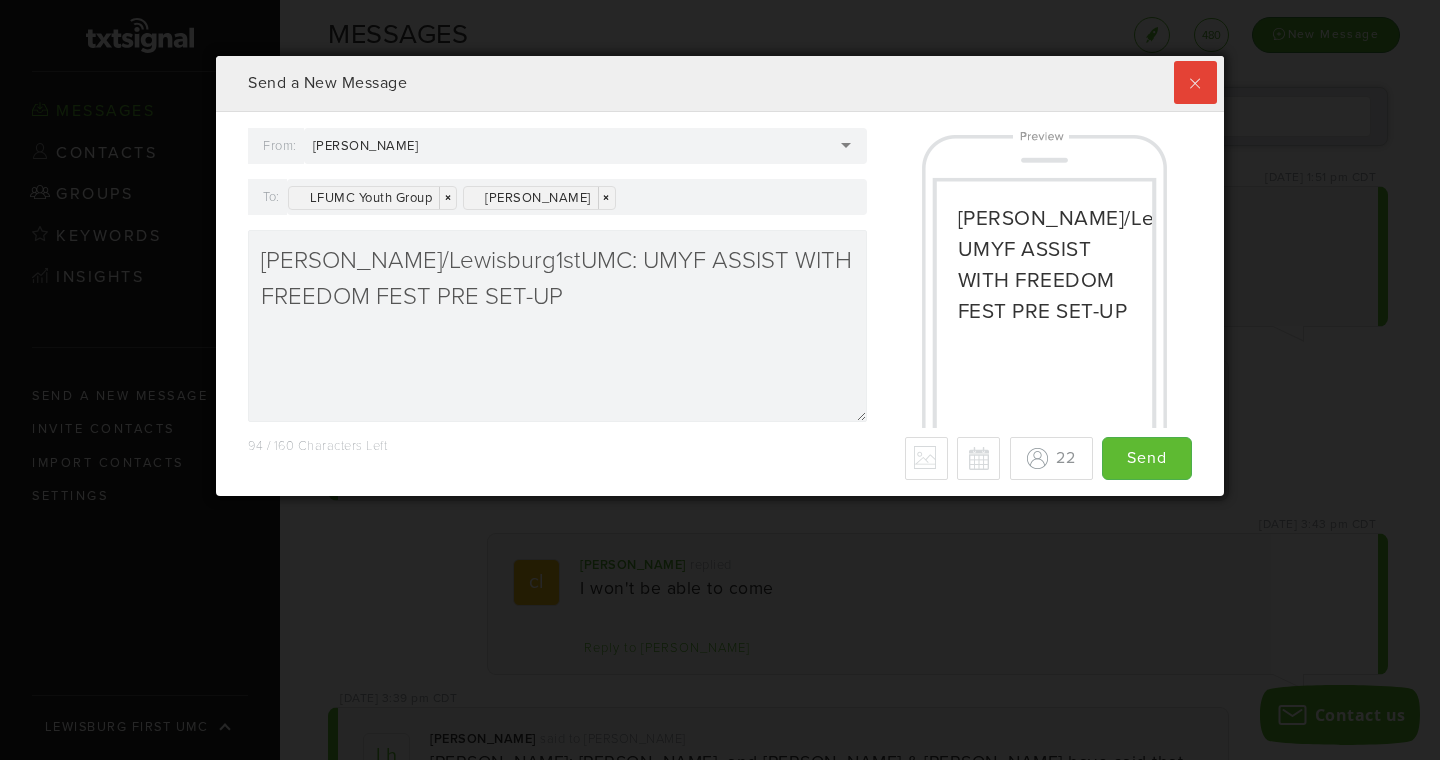 click on "[PERSON_NAME]/Lewisburg1stUMC: UMYF ASSIST WITH FREEDOM FEST PRE SET-UP" at bounding box center (1044, 278) 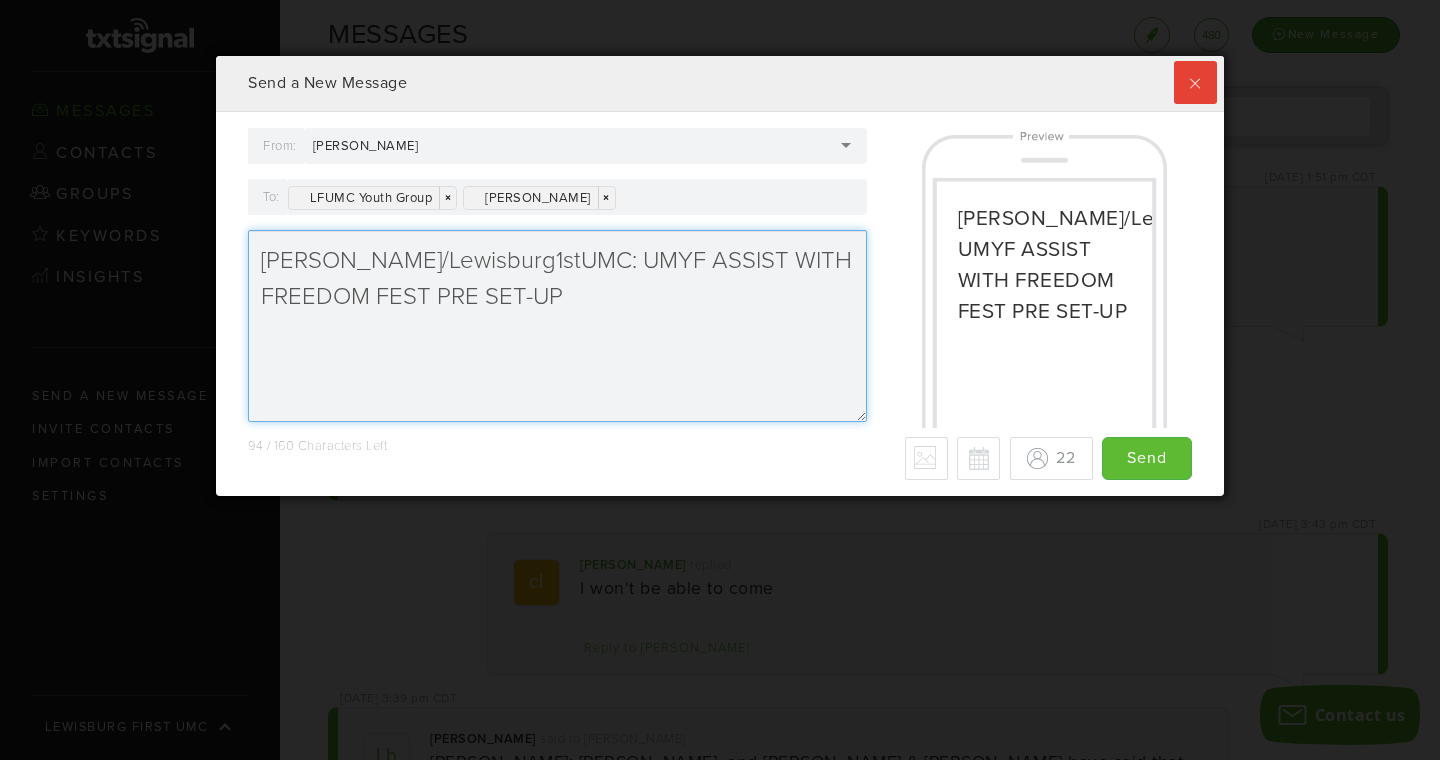 click on "[PERSON_NAME]/Lewisburg1stUMC: UMYF ASSIST WITH FREEDOM FEST PRE SET-UP" at bounding box center [557, 326] 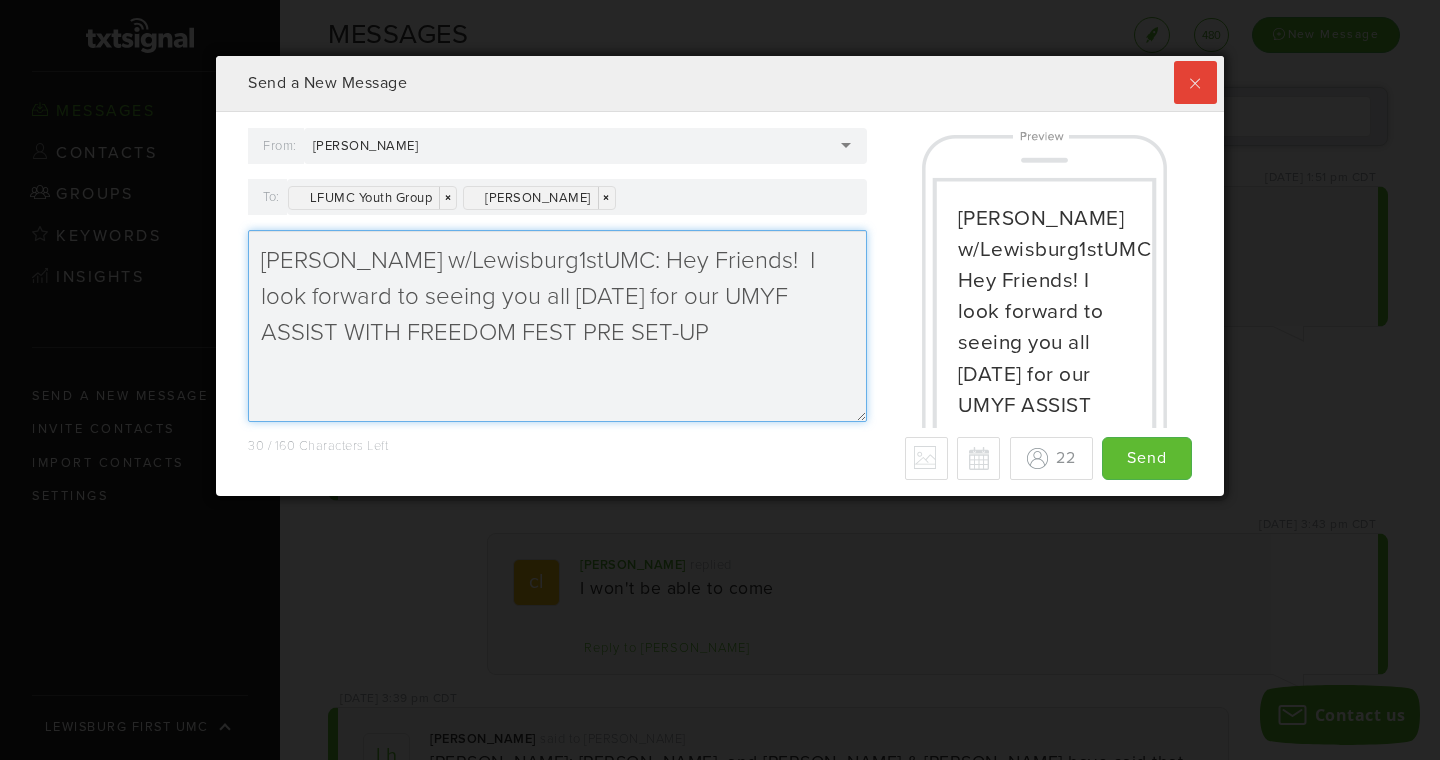 drag, startPoint x: 1344, startPoint y: 41, endPoint x: 613, endPoint y: 294, distance: 773.5438 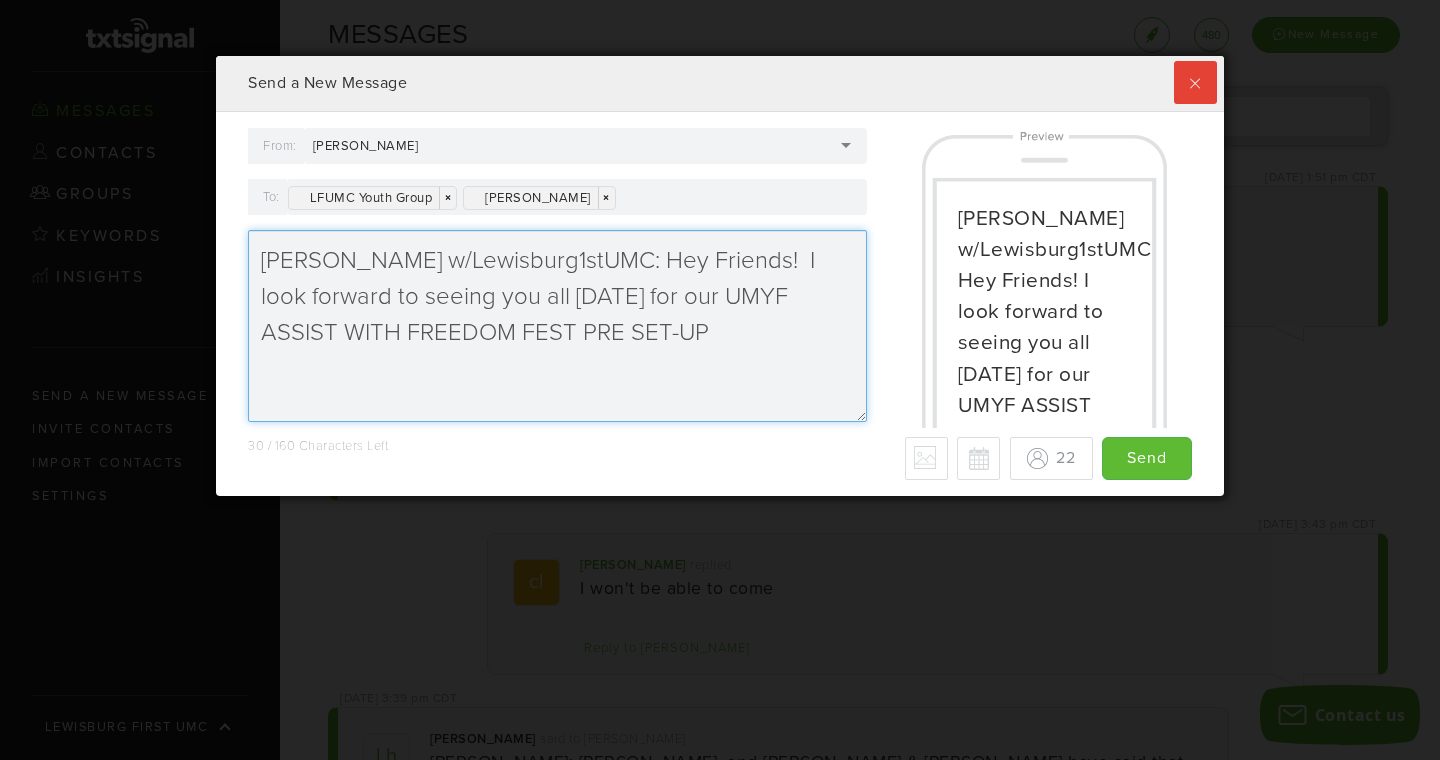 drag, startPoint x: 613, startPoint y: 294, endPoint x: 638, endPoint y: 289, distance: 25.495098 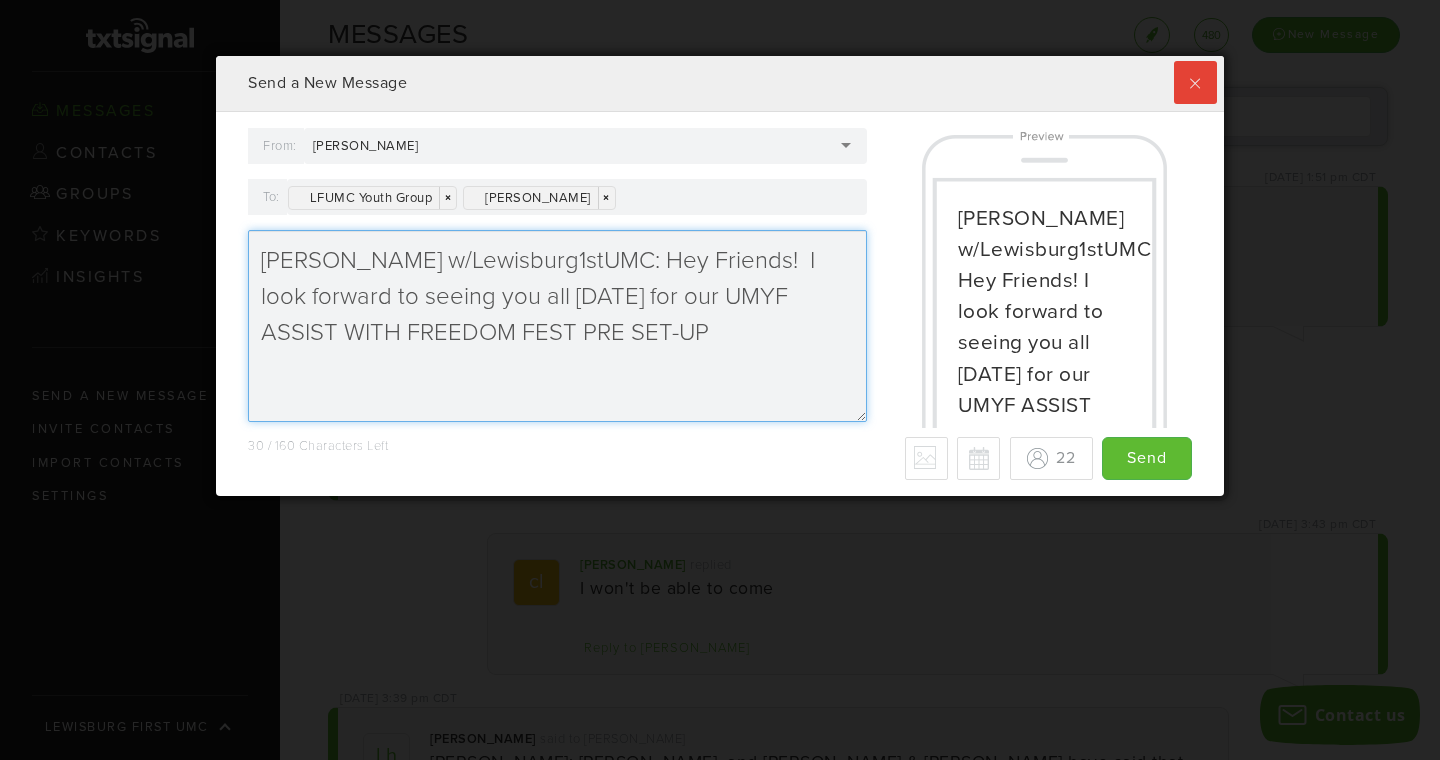 click on "[PERSON_NAME] w/Lewisburg1stUMC: Hey Friends!  I look forward to seeing you all [DATE] for our UMYF ASSIST WITH FREEDOM FEST PRE SET-UP" at bounding box center [557, 326] 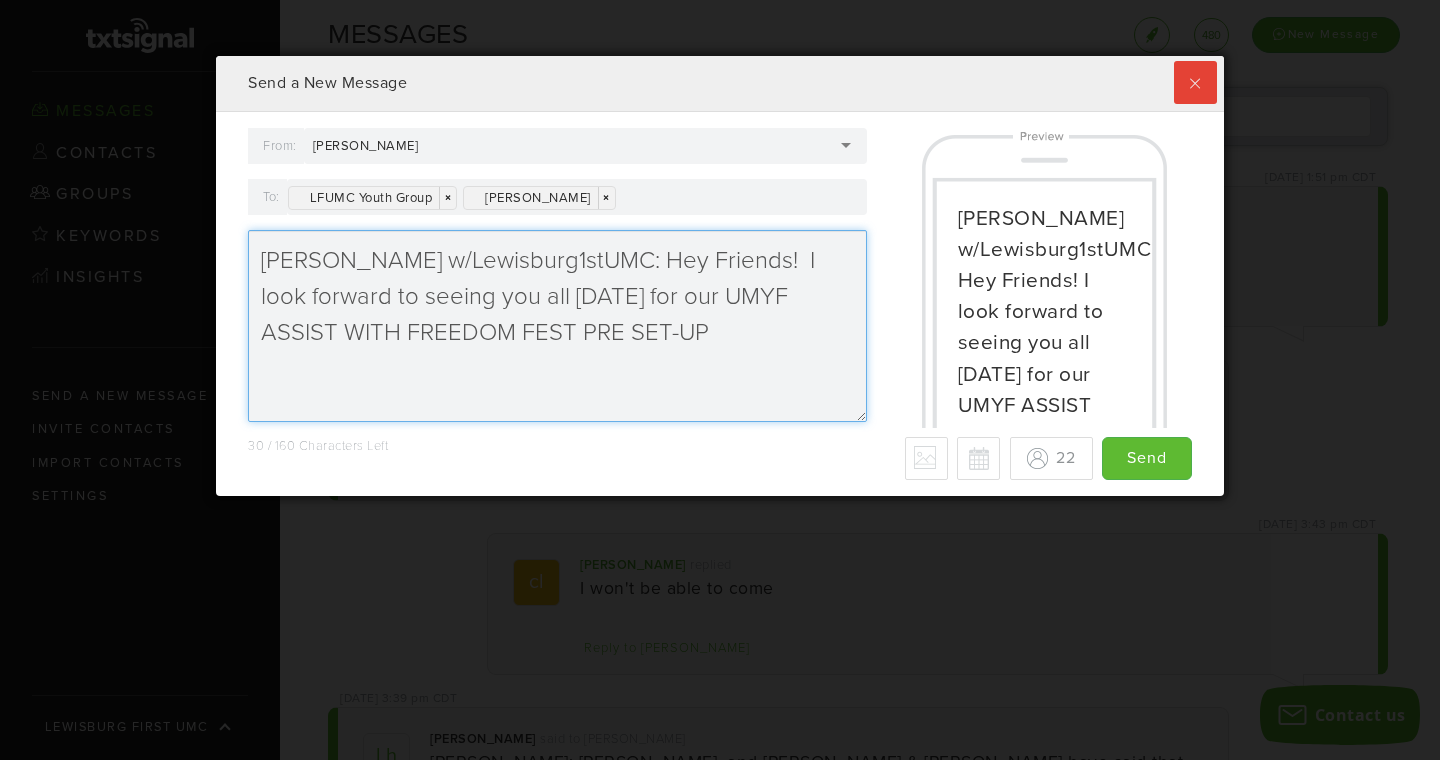 drag, startPoint x: 638, startPoint y: 289, endPoint x: 760, endPoint y: 299, distance: 122.40915 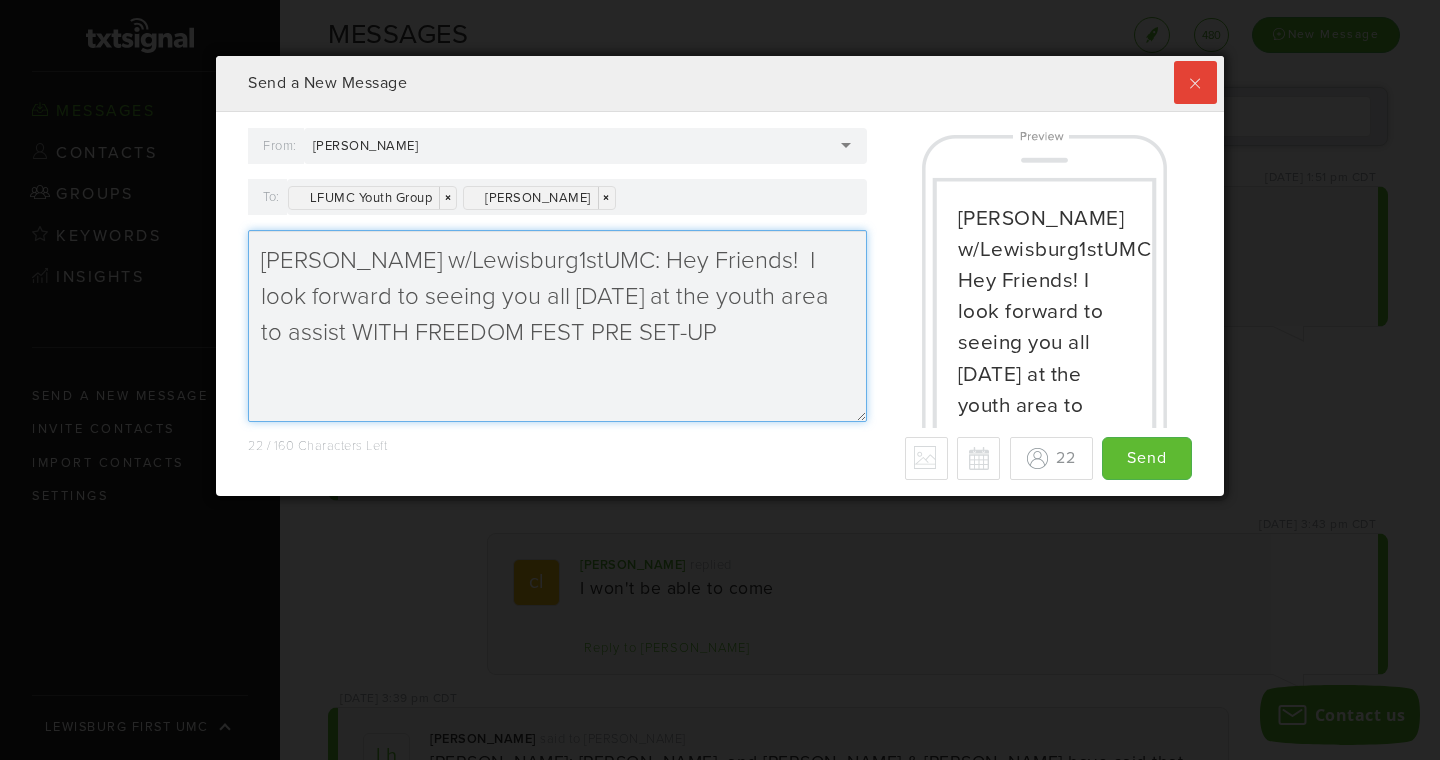 drag, startPoint x: 760, startPoint y: 299, endPoint x: 315, endPoint y: 334, distance: 446.37427 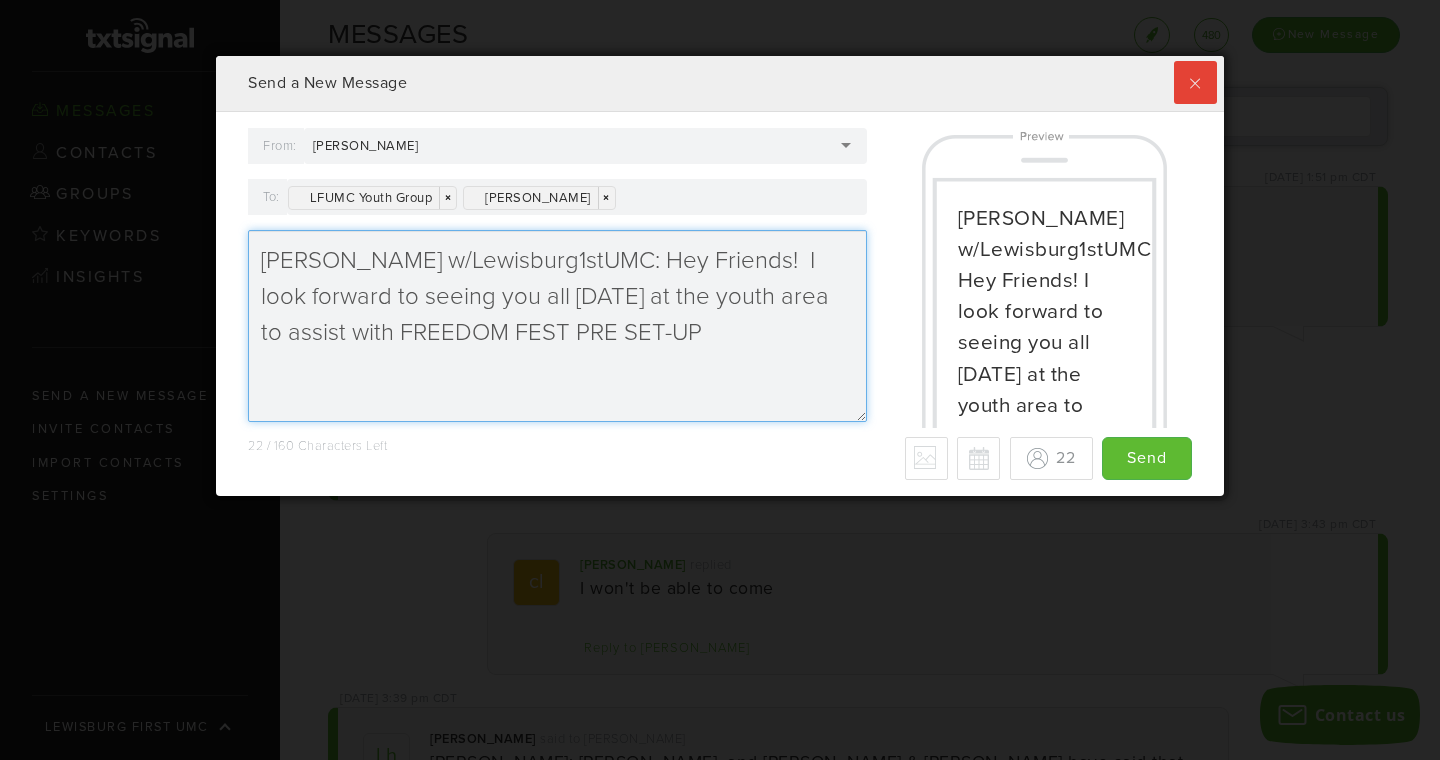 click on "[PERSON_NAME] w/Lewisburg1stUMC: Hey Friends!  I look forward to seeing you all [DATE] at the youth area to assist with FREEDOM FEST PRE SET-UP" at bounding box center (557, 326) 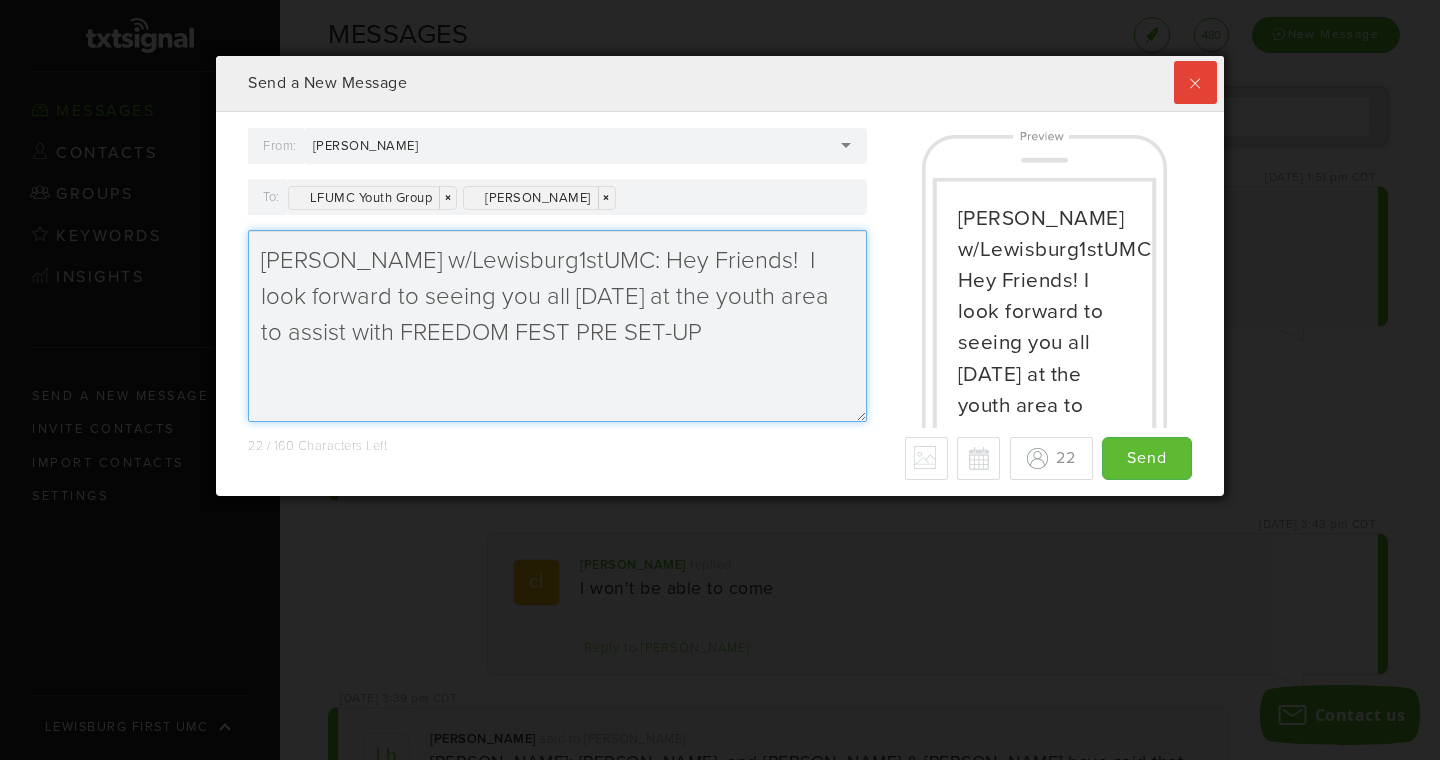 click on "[PERSON_NAME] w/Lewisburg1stUMC: Hey Friends!  I look forward to seeing you all [DATE] at the youth area to assist with FREEDOM FEST PRE SET-UP" at bounding box center (557, 326) 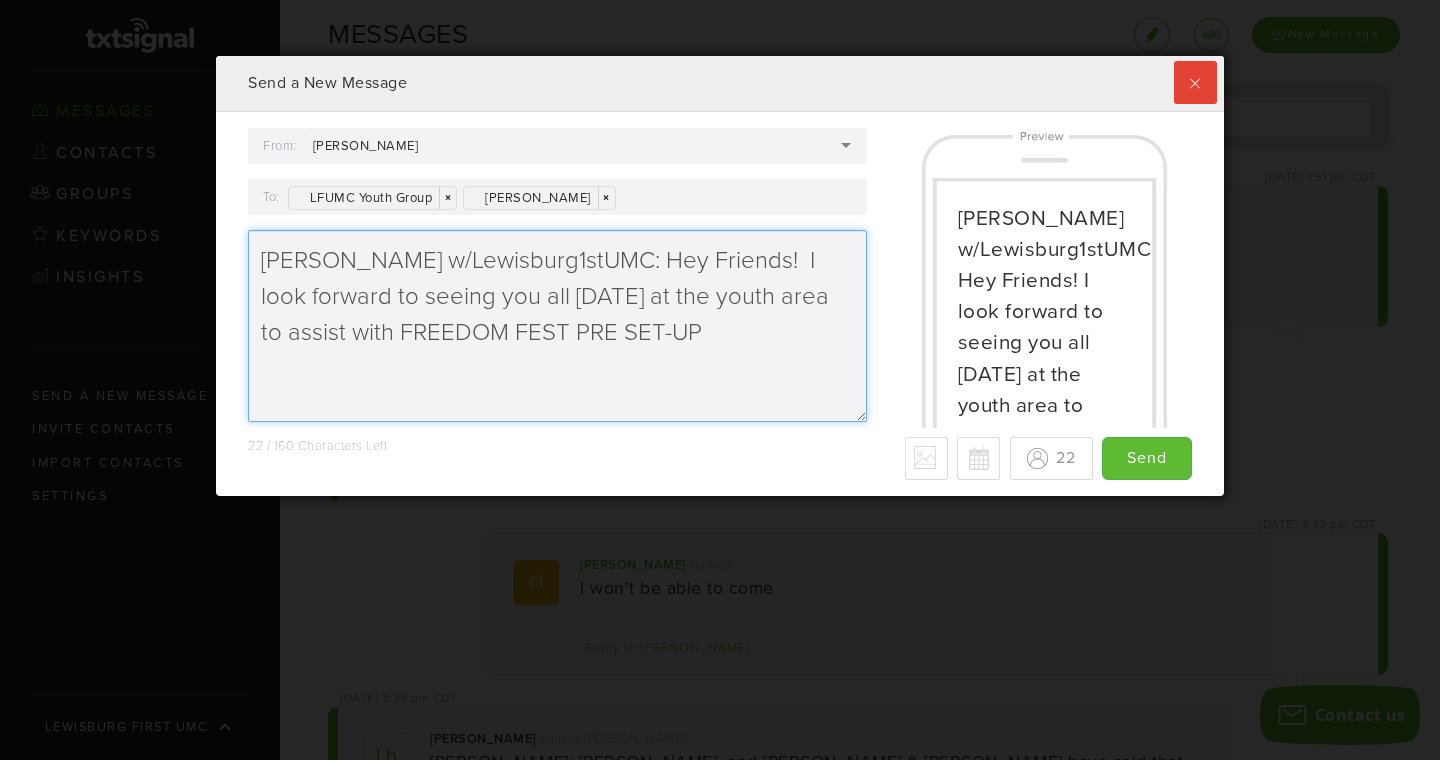 click on "[PERSON_NAME] w/Lewisburg1stUMC: Hey Friends!  I look forward to seeing you all [DATE] at the youth area to assist with FREEDOM FEST PRE SET-UP" at bounding box center (557, 326) 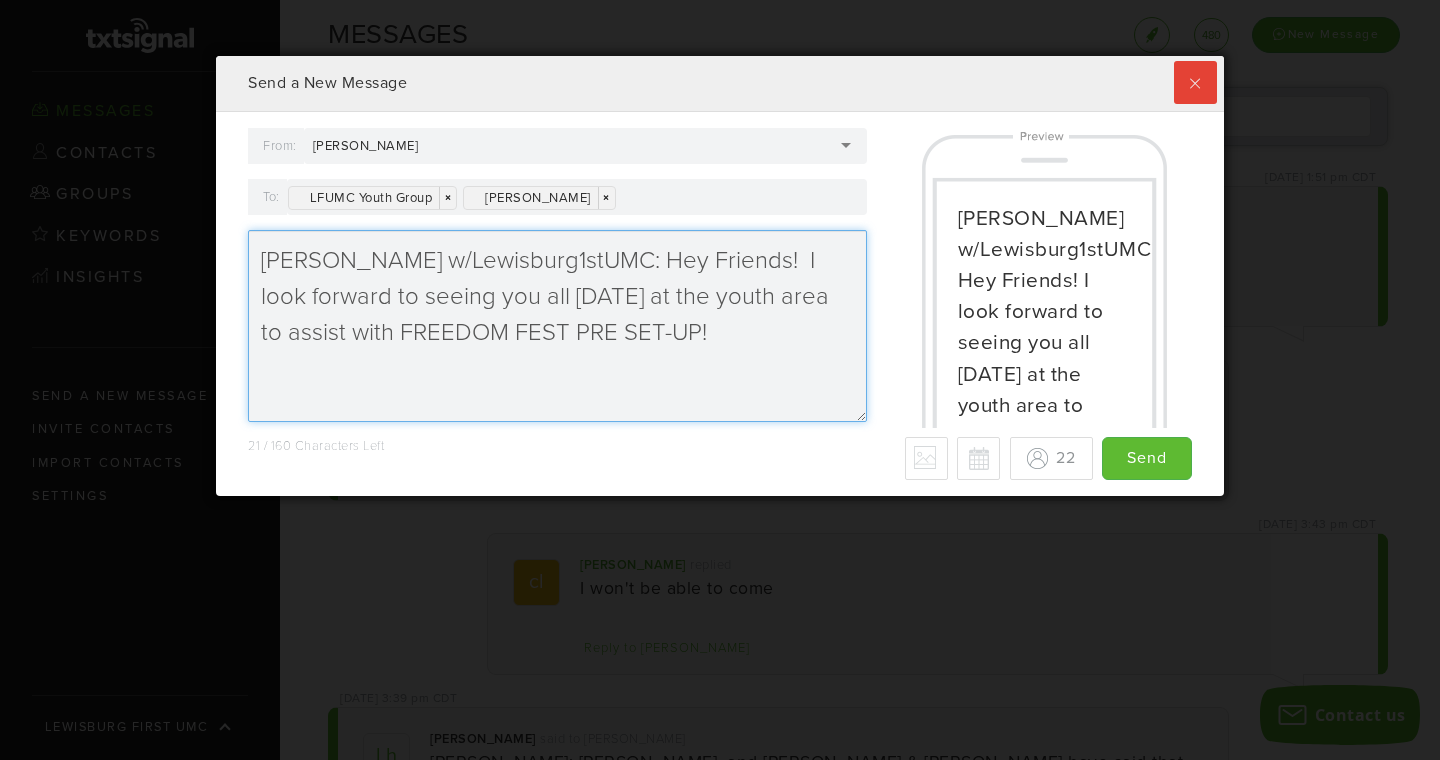 click on "[PERSON_NAME] w/Lewisburg1stUMC: Hey Friends!  I look forward to seeing you all [DATE] at the youth area to assist with FREEDOM FEST PRE SET-UP!" at bounding box center (557, 326) 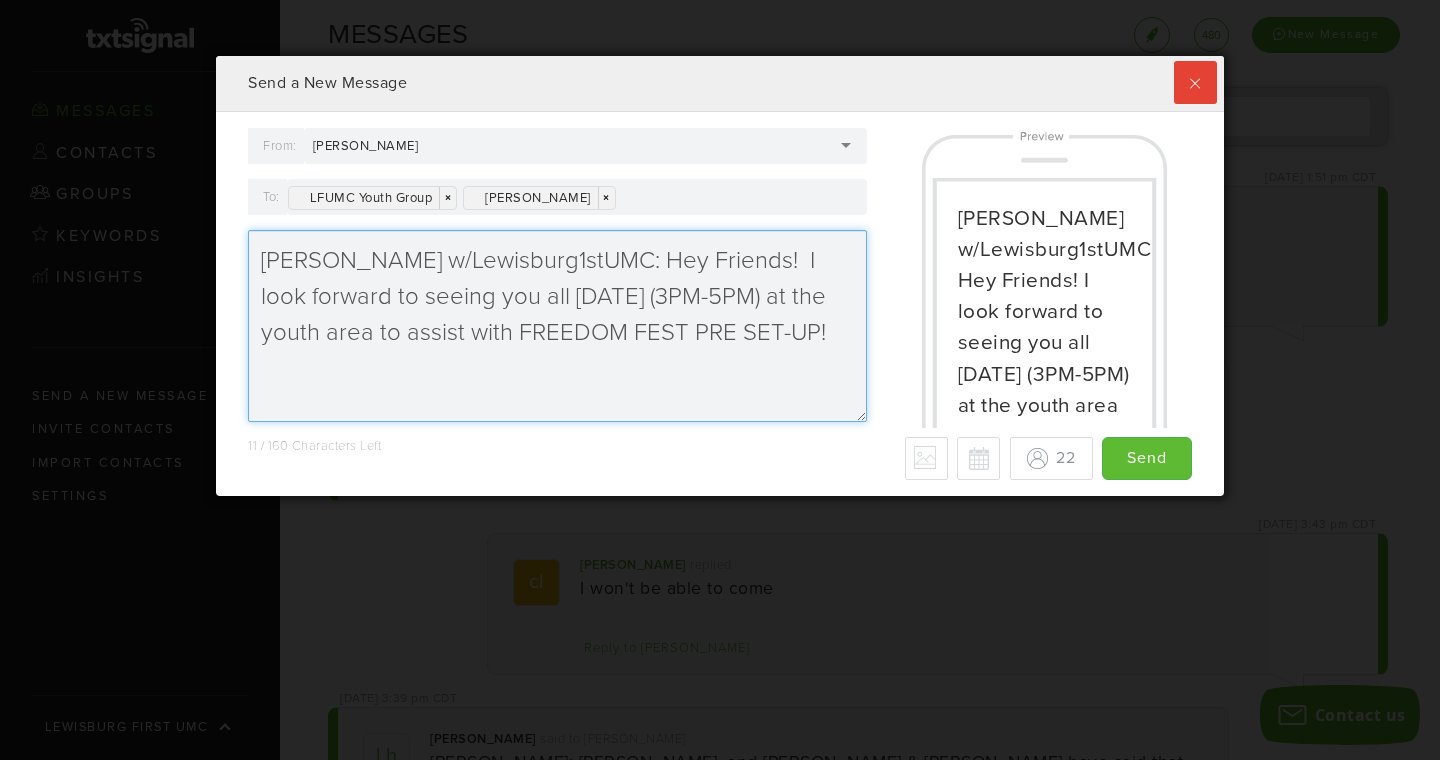 drag, startPoint x: 315, startPoint y: 334, endPoint x: 675, endPoint y: 301, distance: 361.50934 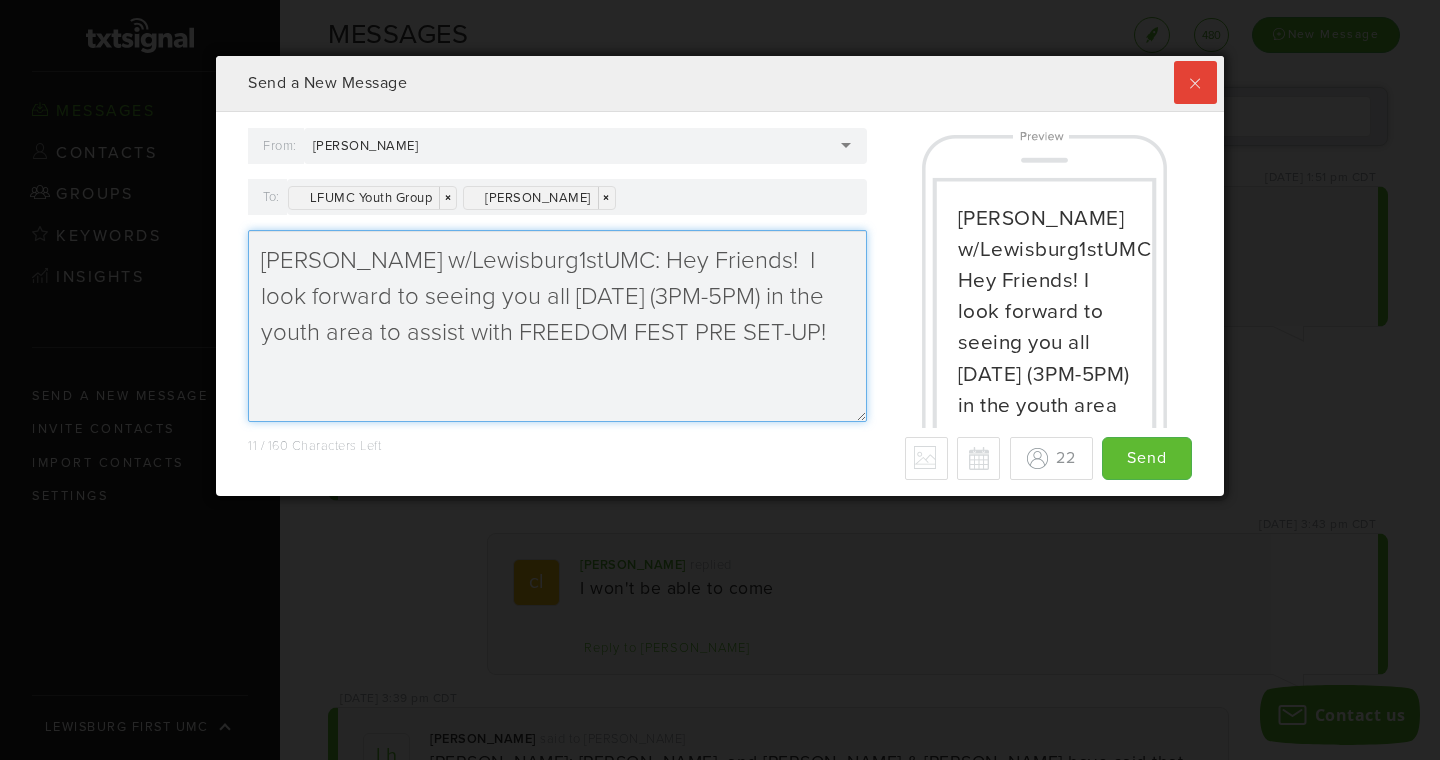 click on "[PERSON_NAME] w/Lewisburg1stUMC: Hey Friends!  I look forward to seeing you all [DATE] (3PM-5PM) in the youth area to assist with FREEDOM FEST PRE SET-UP!" at bounding box center [557, 326] 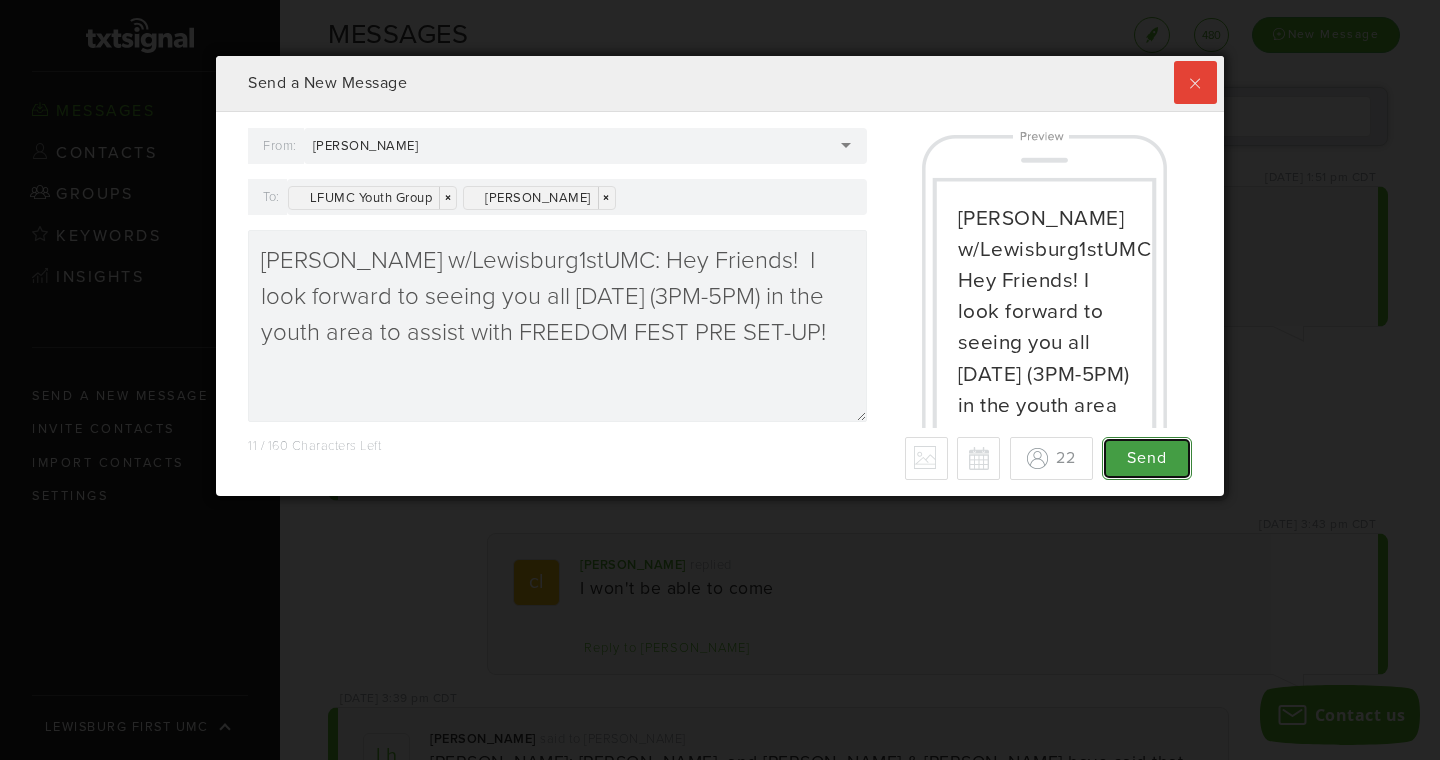 click on "Send" at bounding box center (1147, 458) 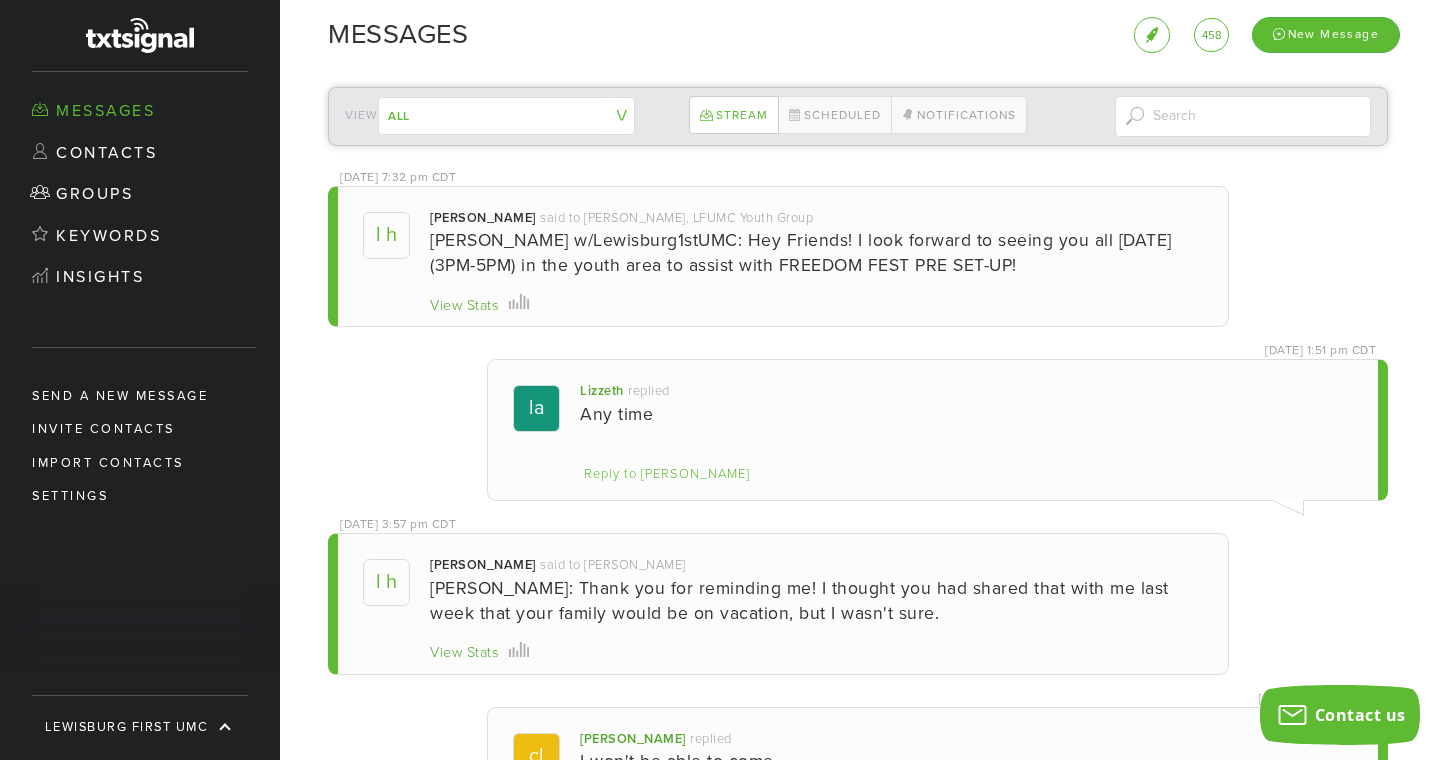 scroll, scrollTop: 999560, scrollLeft: 998992, axis: both 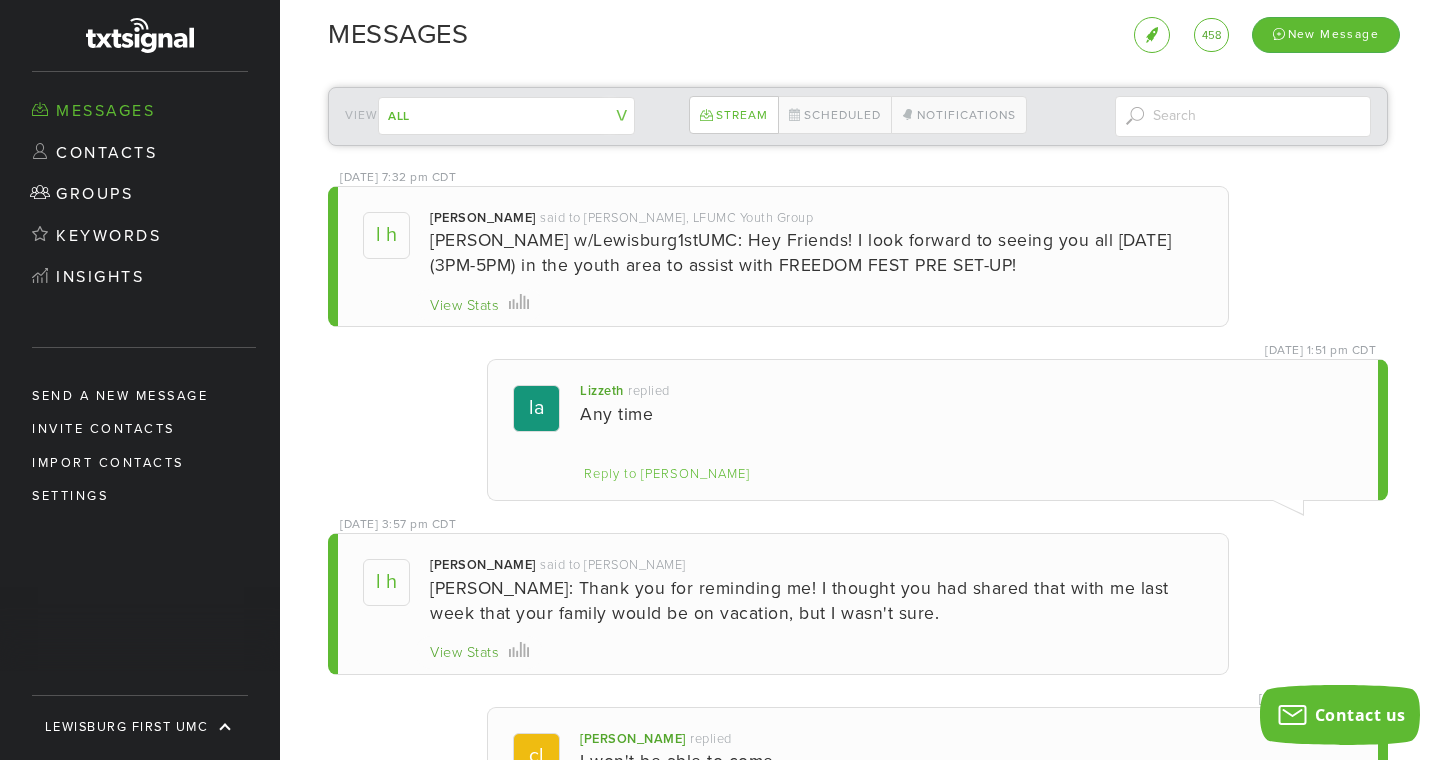 click on "View Stats" at bounding box center (464, 306) 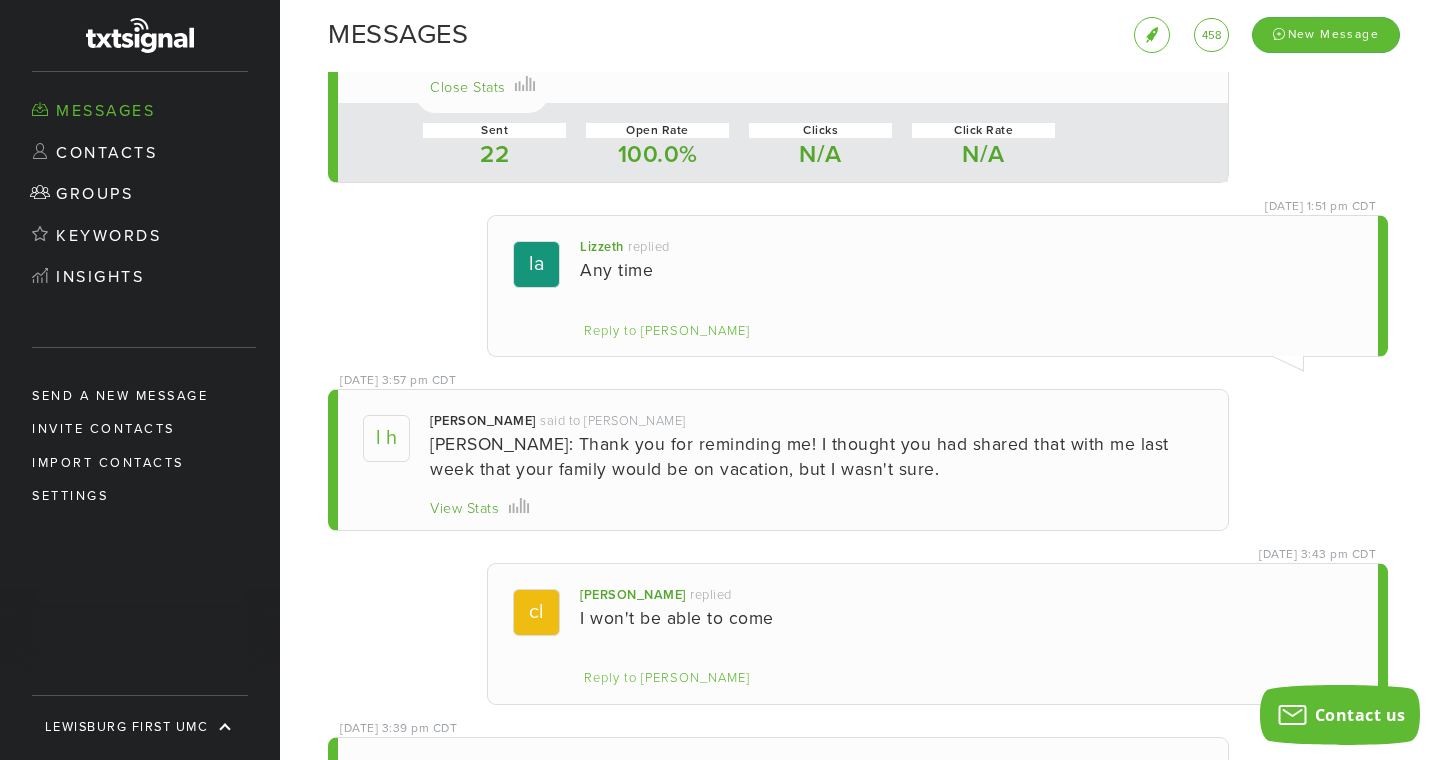 scroll, scrollTop: 0, scrollLeft: 0, axis: both 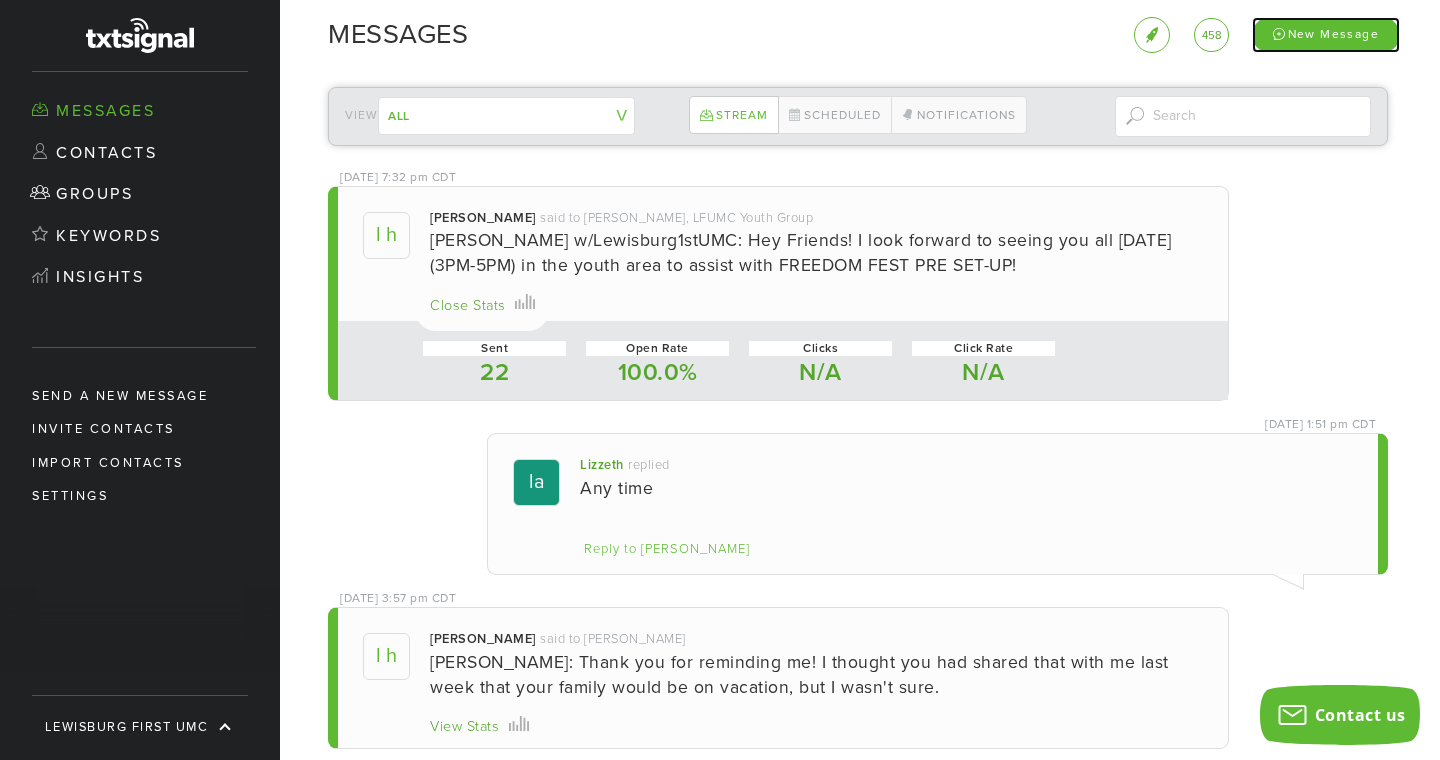 click on "New Message" at bounding box center [1326, 34] 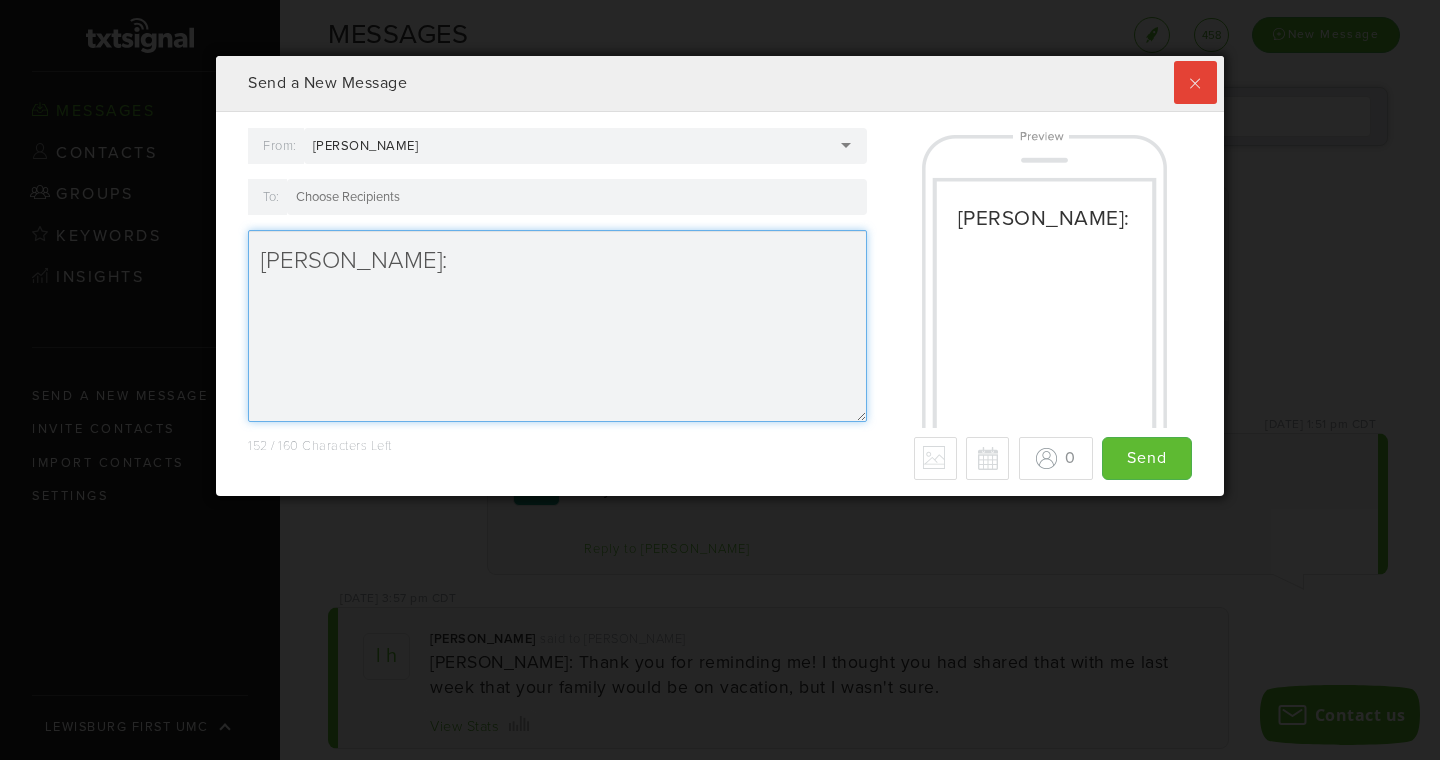 scroll, scrollTop: 999560, scrollLeft: 998992, axis: both 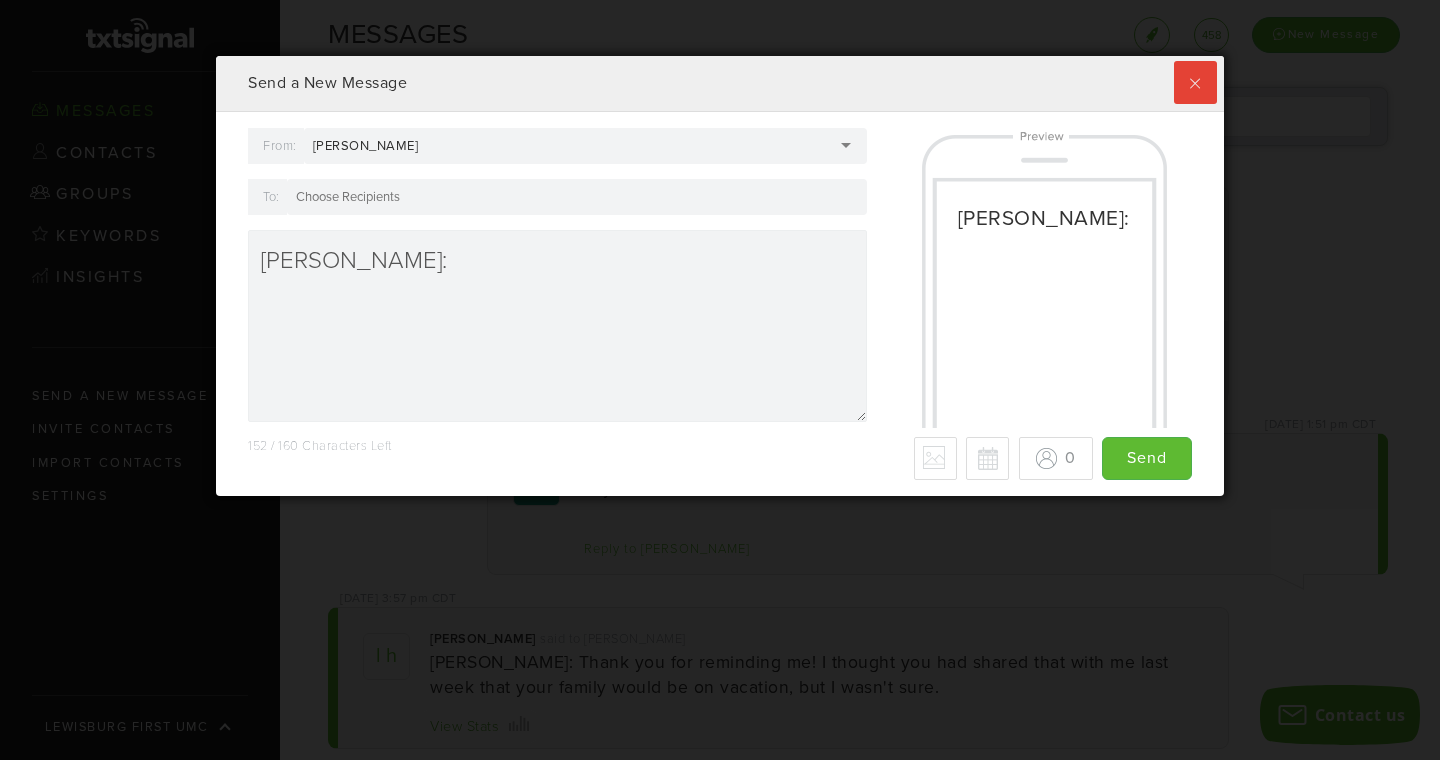 click at bounding box center [577, 197] 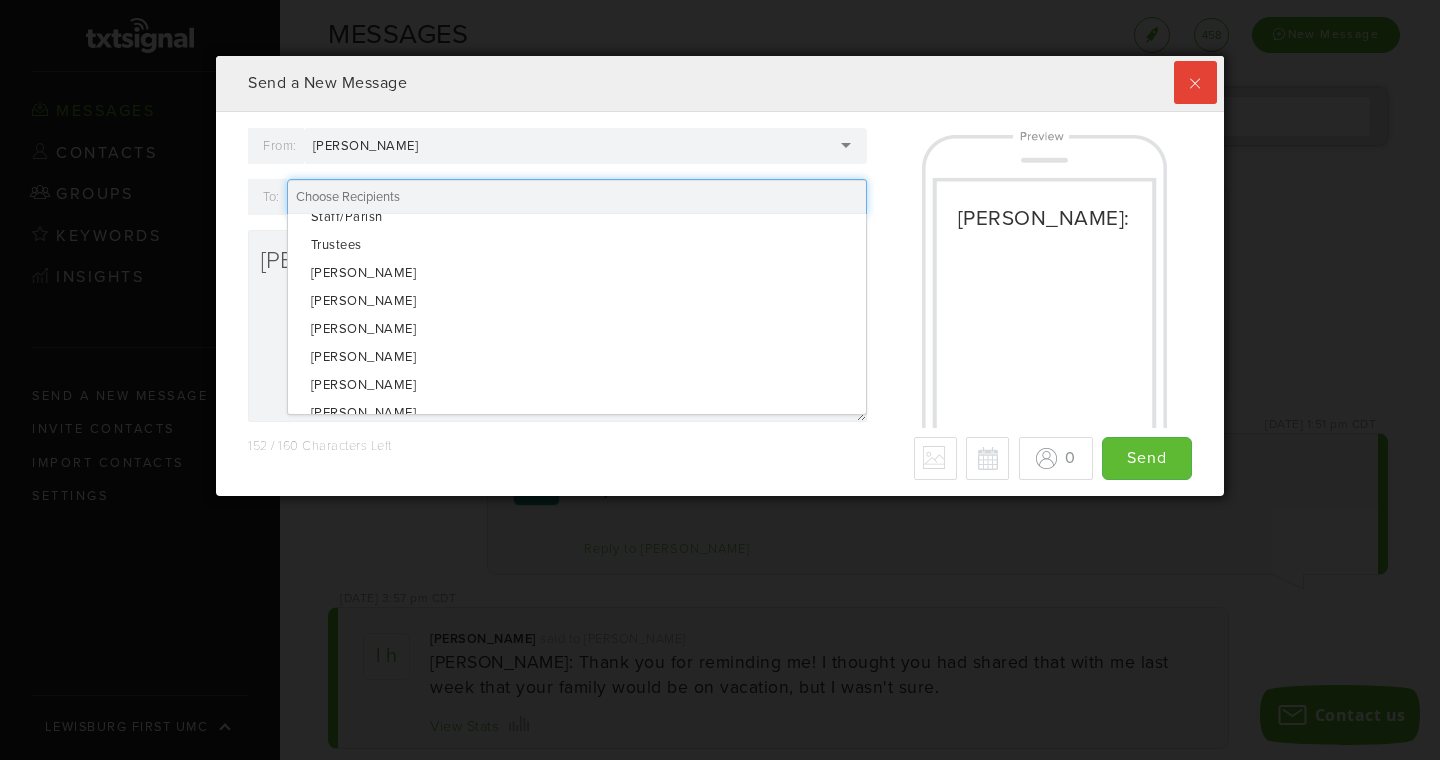 scroll, scrollTop: 267, scrollLeft: 0, axis: vertical 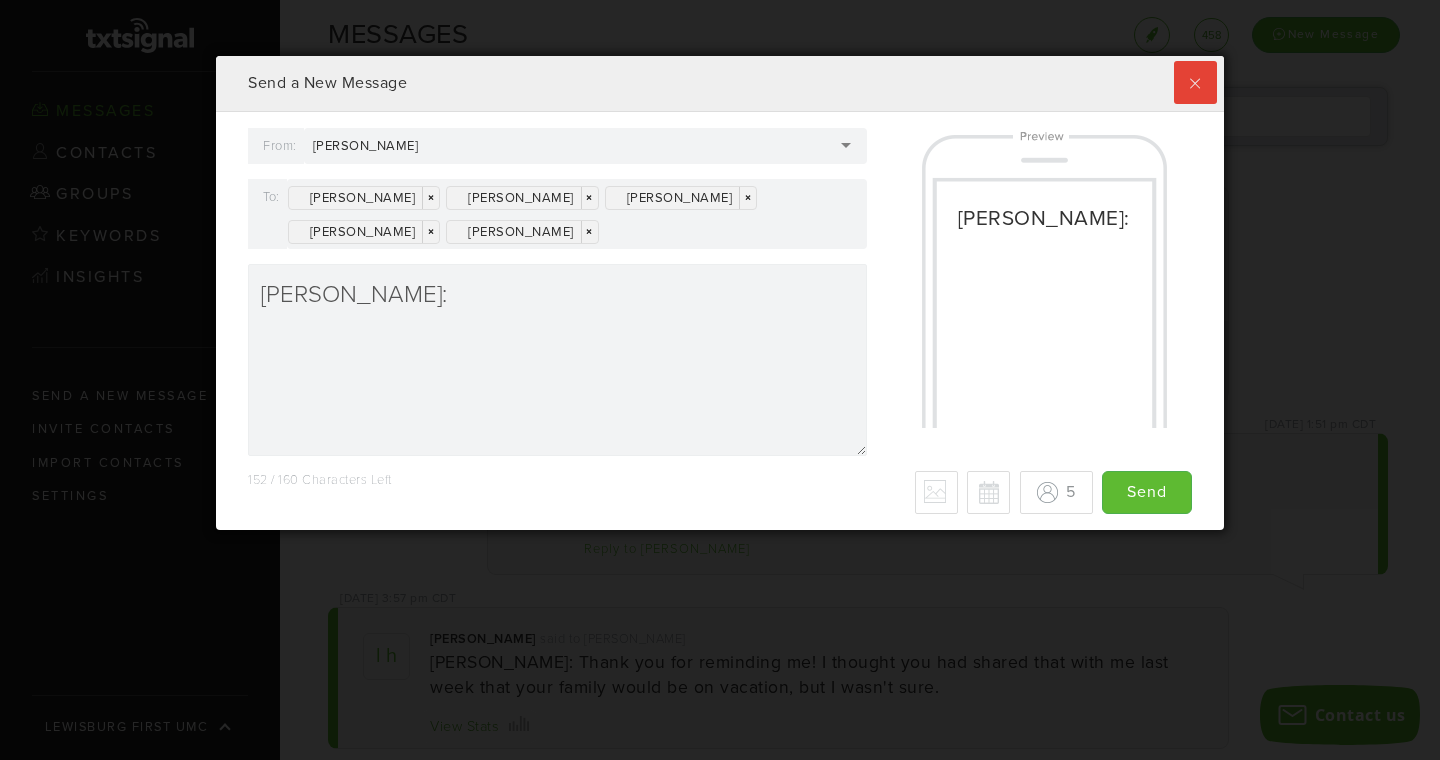 click on "152 / 160
Characters Left
-
Why only 70 max?
We detected some special characters in your message, such as
ñ or ü. In order
to send your message with these special characters, mobile carriers
limit the message length to 70.  To send a longer message, you
can remove the special characters.
Upload an Image
Schedule for later
[DATE]     Su Mo Tu We Th Fr Sa 29 30 1 2 3 4 5 6 7 8 9 10 11 12 13 14 15 16 17 18 19 20 21 22 23 24 25 26 27 28 29 30 31 1 2 3 4 5 6 7 8 9 [DATE] Clear Close
12:00 AM 12:15 AM 12:30 AM 12:45 AM 1:00 AM 1:15 AM 1:30 AM 1:45 AM 2:00 AM 2:15 AM 2:30 AM 2:45 AM 3:00 AM 3:15 AM 3:30 AM 3:45 AM 4:00 AM 4:15 AM 4:30 AM 4:45 AM 5:00 AM 5:15 AM 5:30 AM 5:45 AM 6:00 AM 6:15 AM 6:30 AM 6:45 AM 7:00 AM 7:15 AM 7:30 AM 7:45 AM 8:00 AM 8:15 AM 8:30 AM 8:45 AM 9:00 AM 9:15 AM 9:30 AM 9:45 AM 10:00 AM 10:15 AM 10:30 AM 10:45 AM 11:00 AM 11:15 AM 11:30 AM 11:45 AM 12:00 PM 12:15 PM 12:30 PM 12:45 PM 1:00 PM 1:15 PM 1:30 PM 1:45 PM 2:00 PM" at bounding box center [720, 492] 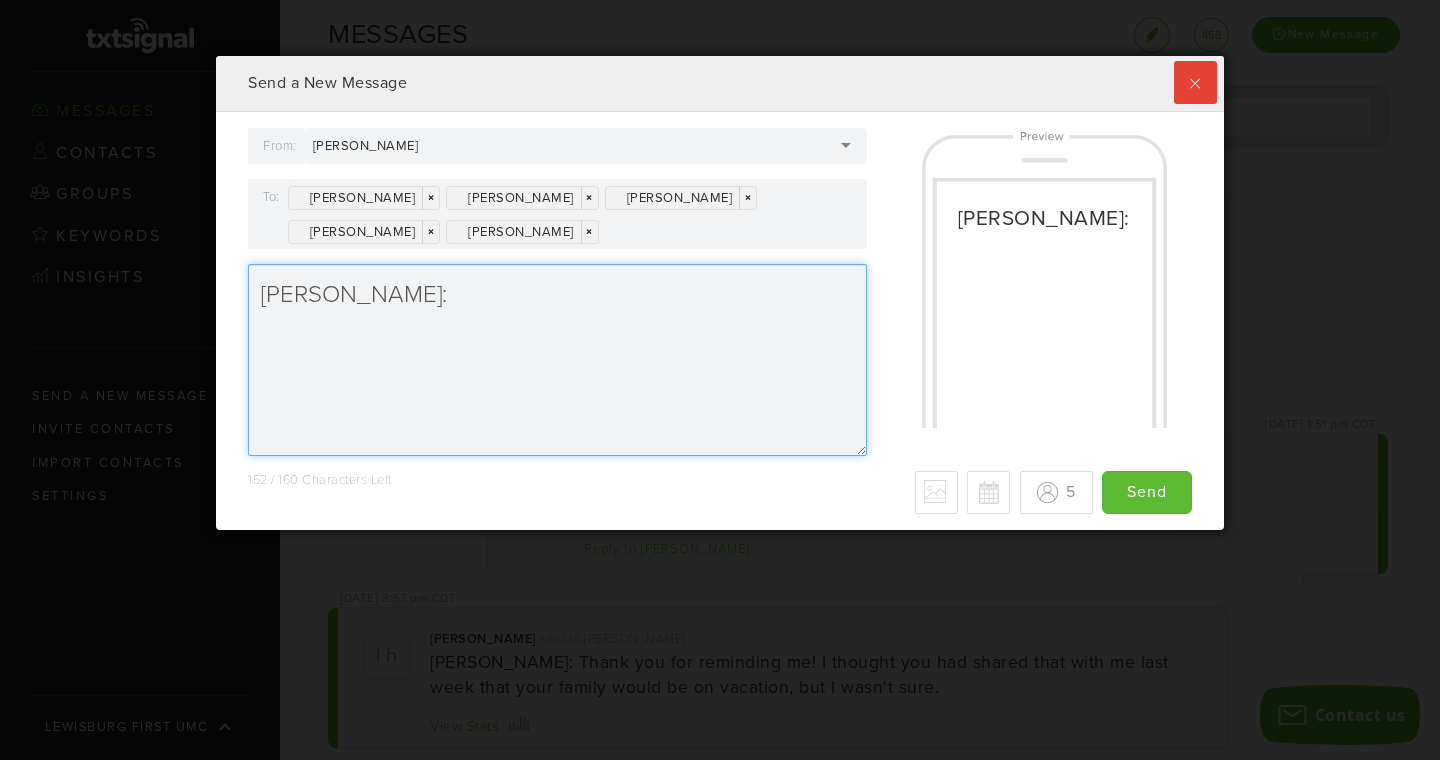 click on "[PERSON_NAME]:" at bounding box center [557, 360] 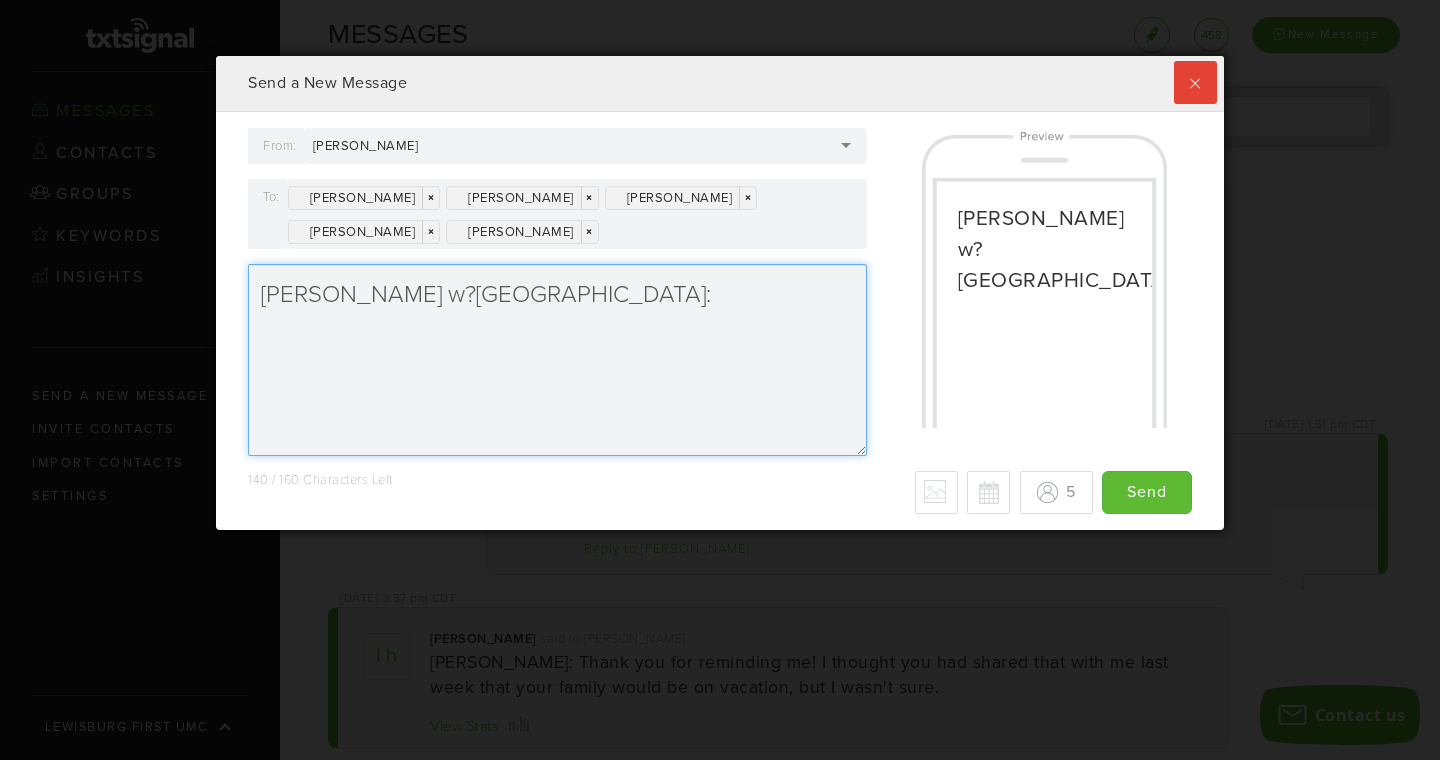 click on "[PERSON_NAME] w?[GEOGRAPHIC_DATA]:" at bounding box center [557, 360] 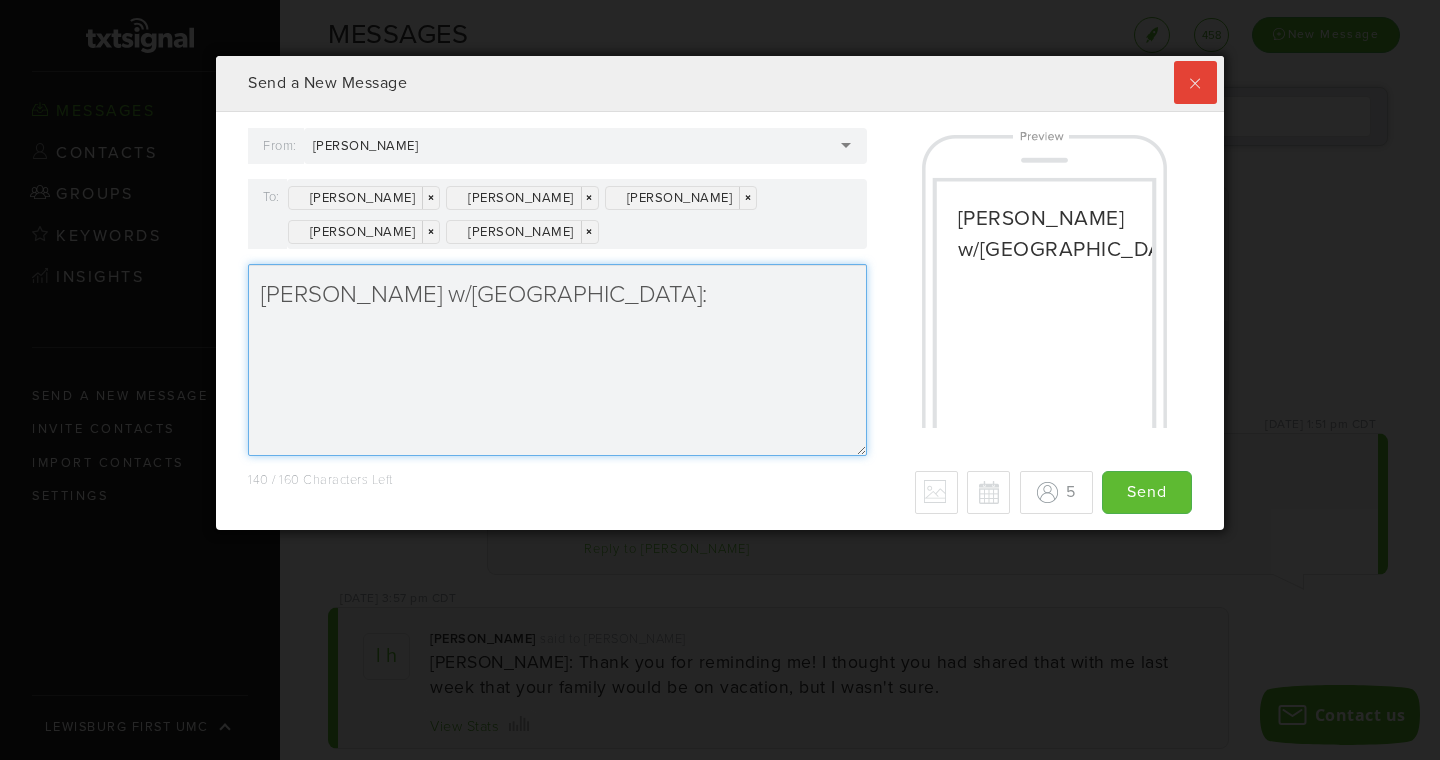 click on "[PERSON_NAME] w/[GEOGRAPHIC_DATA]:" at bounding box center [557, 360] 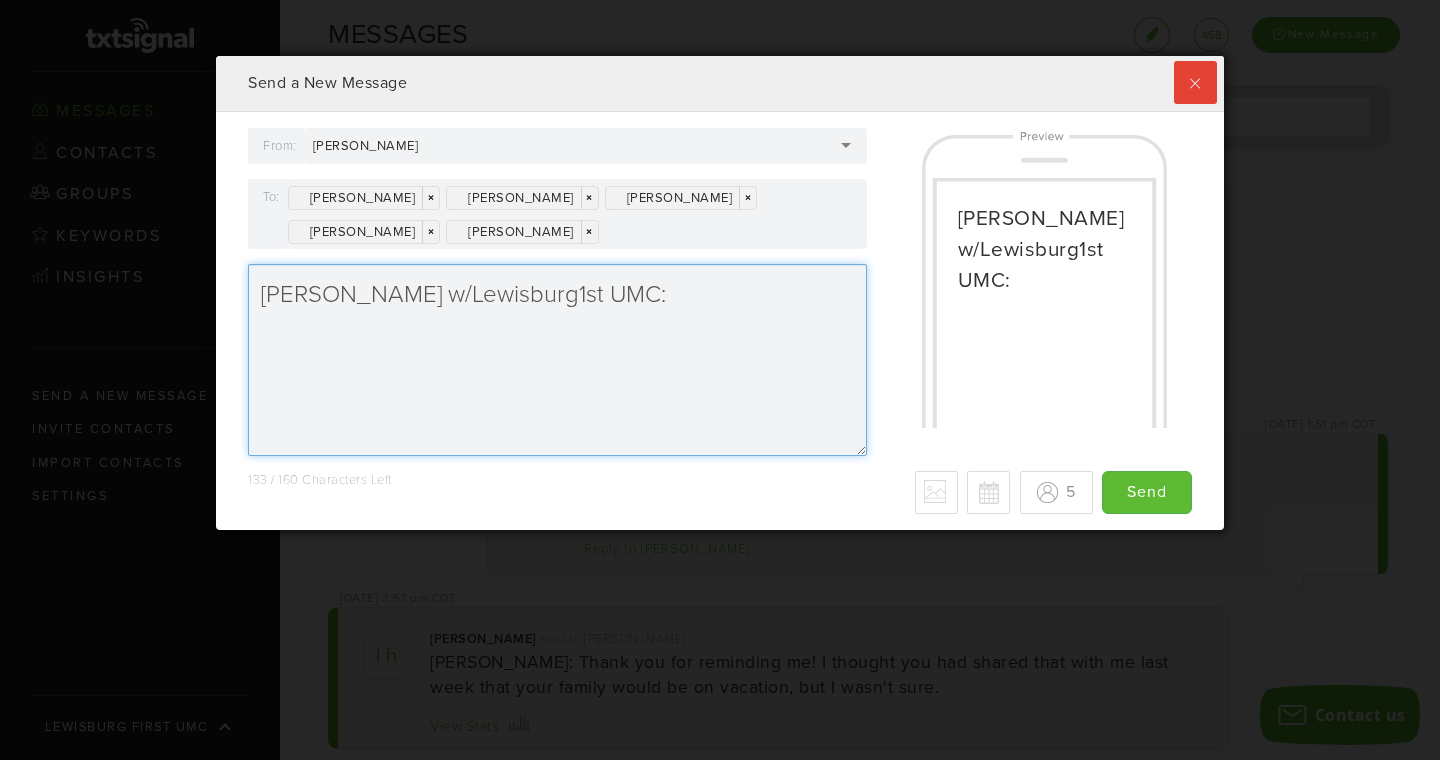 click on "[PERSON_NAME] w/Lewisburg1st UMC:" at bounding box center (557, 360) 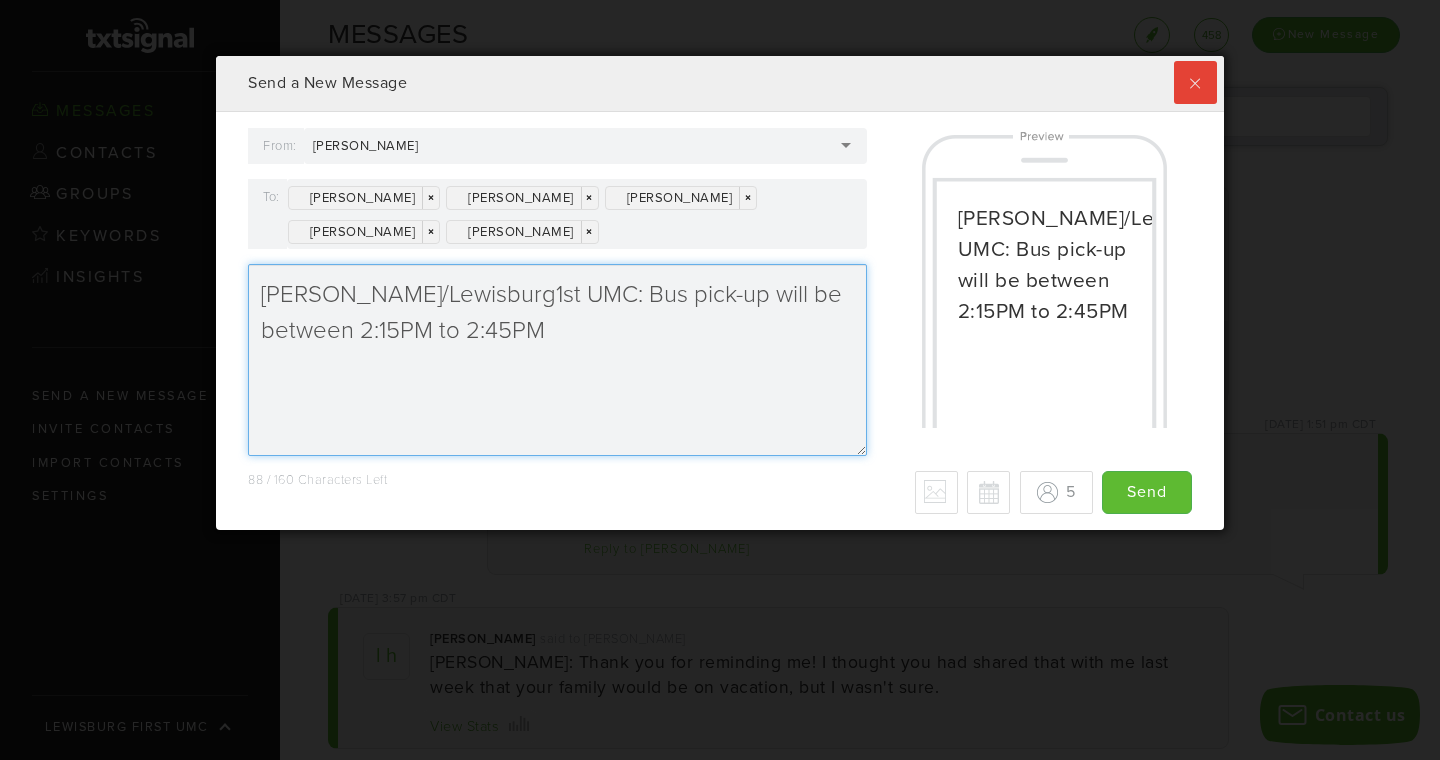 click on "[PERSON_NAME]/Lewisburg1st UMC: Bus pick-up will be between 2:15PM to 2:45PM" at bounding box center (557, 360) 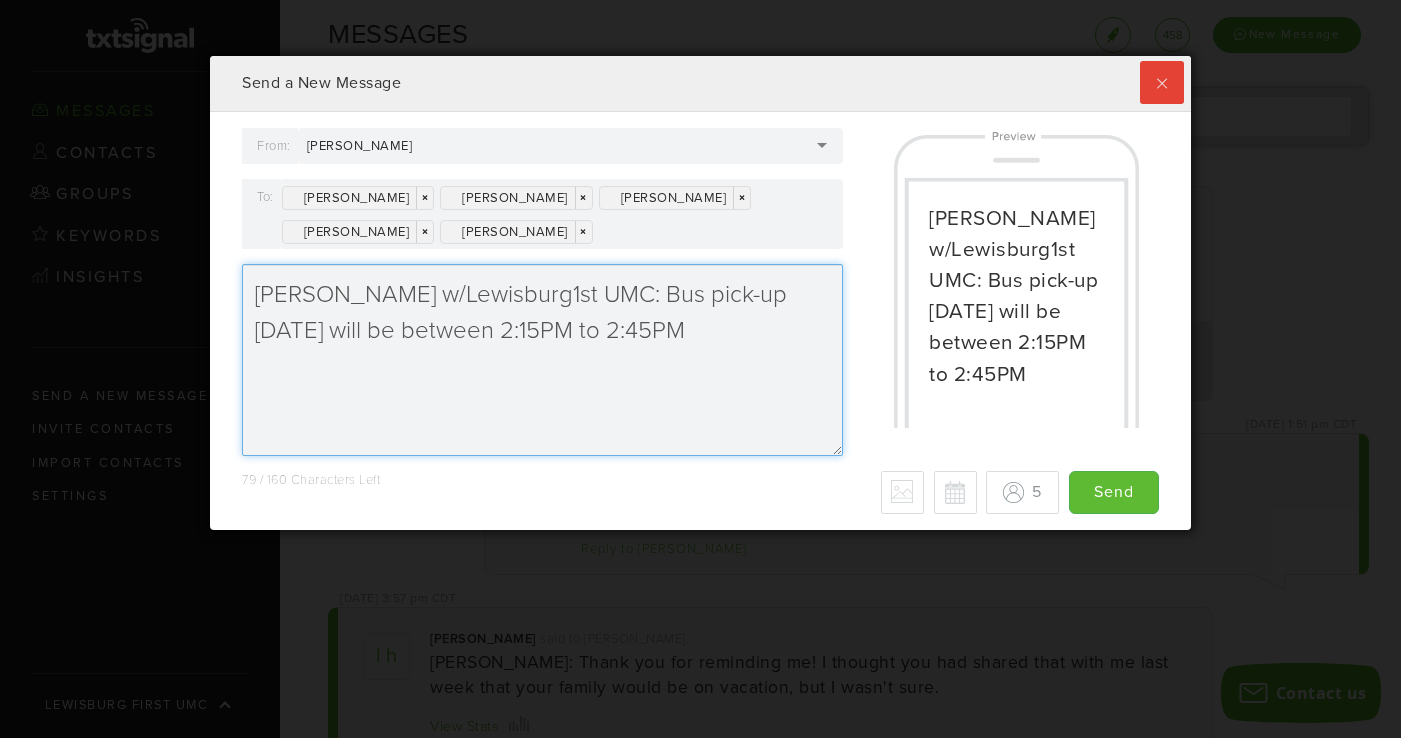 scroll, scrollTop: 474, scrollLeft: 981, axis: both 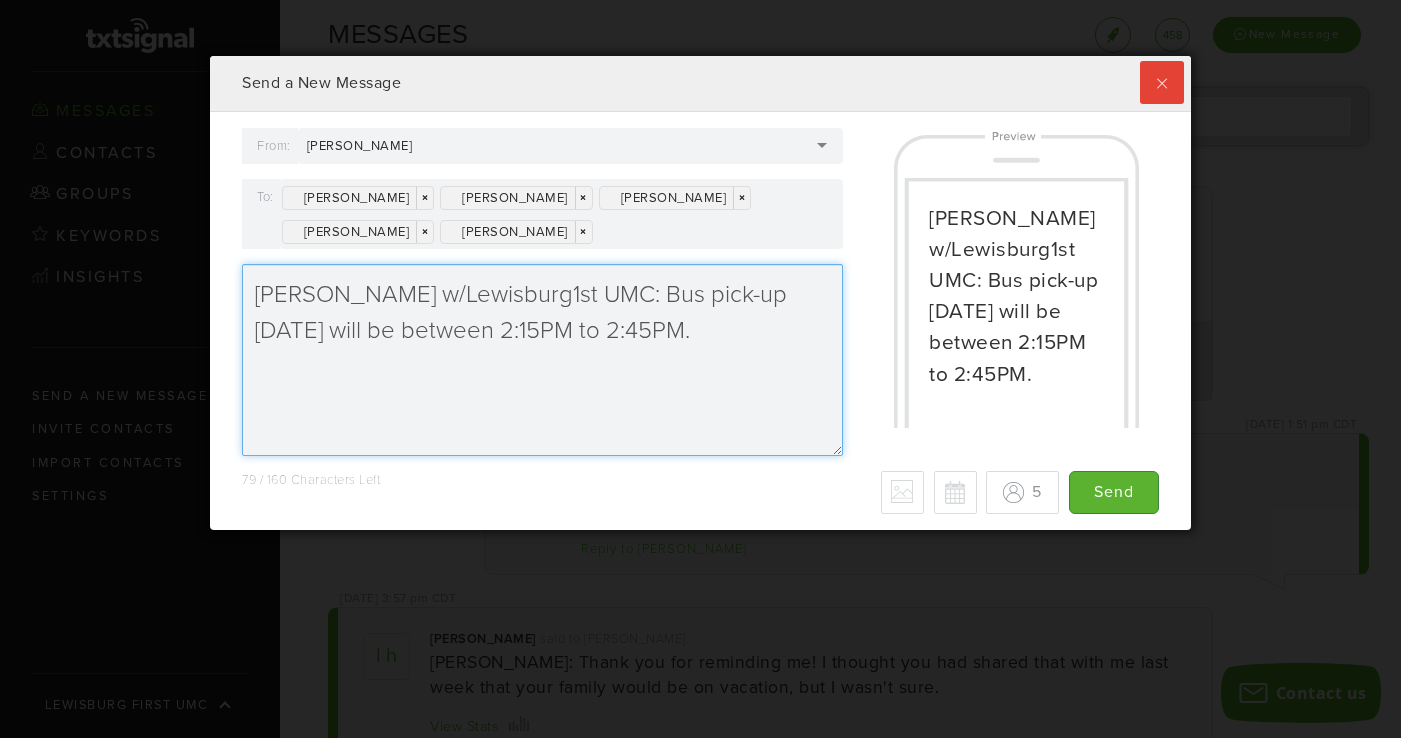 type on "[PERSON_NAME] w/Lewisburg1st UMC: Bus pick-up [DATE] will be between 2:15PM to 2:45PM." 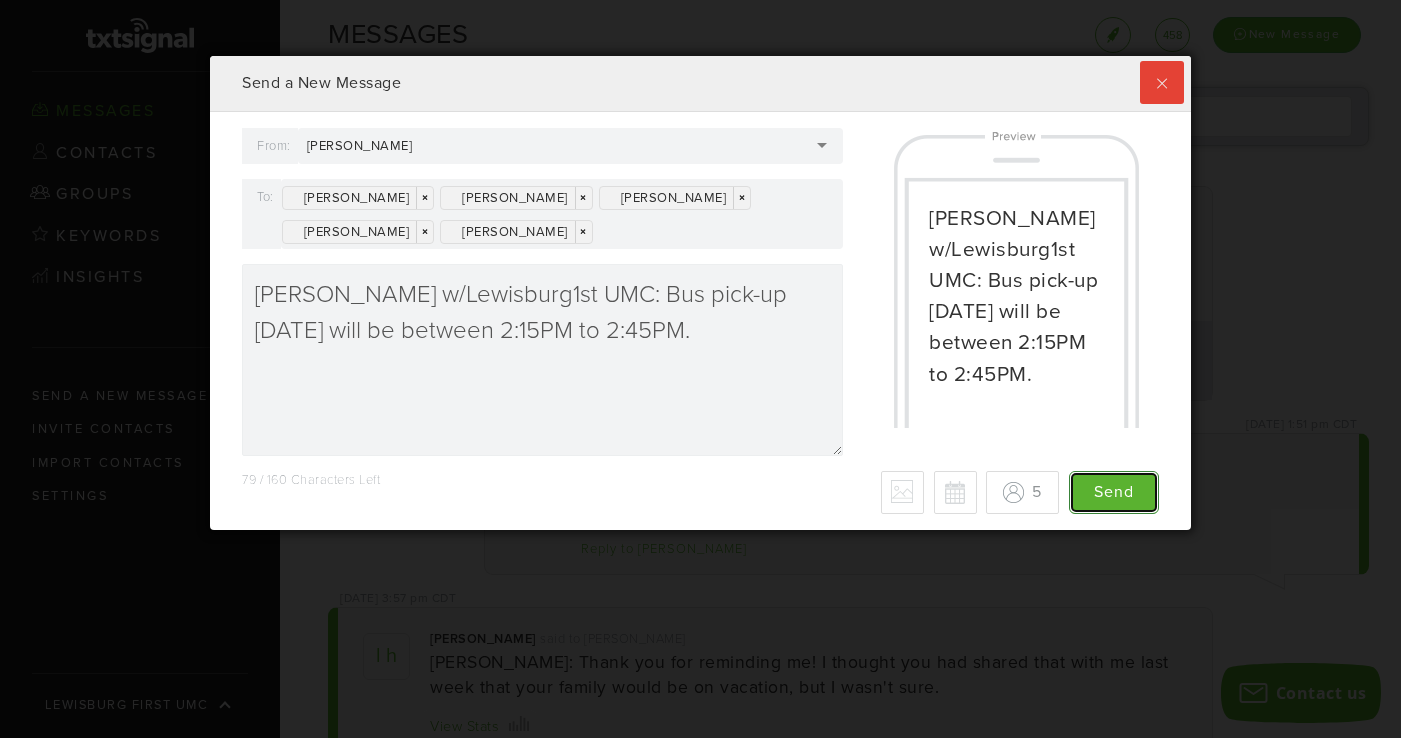 click on "Send" at bounding box center [1114, 492] 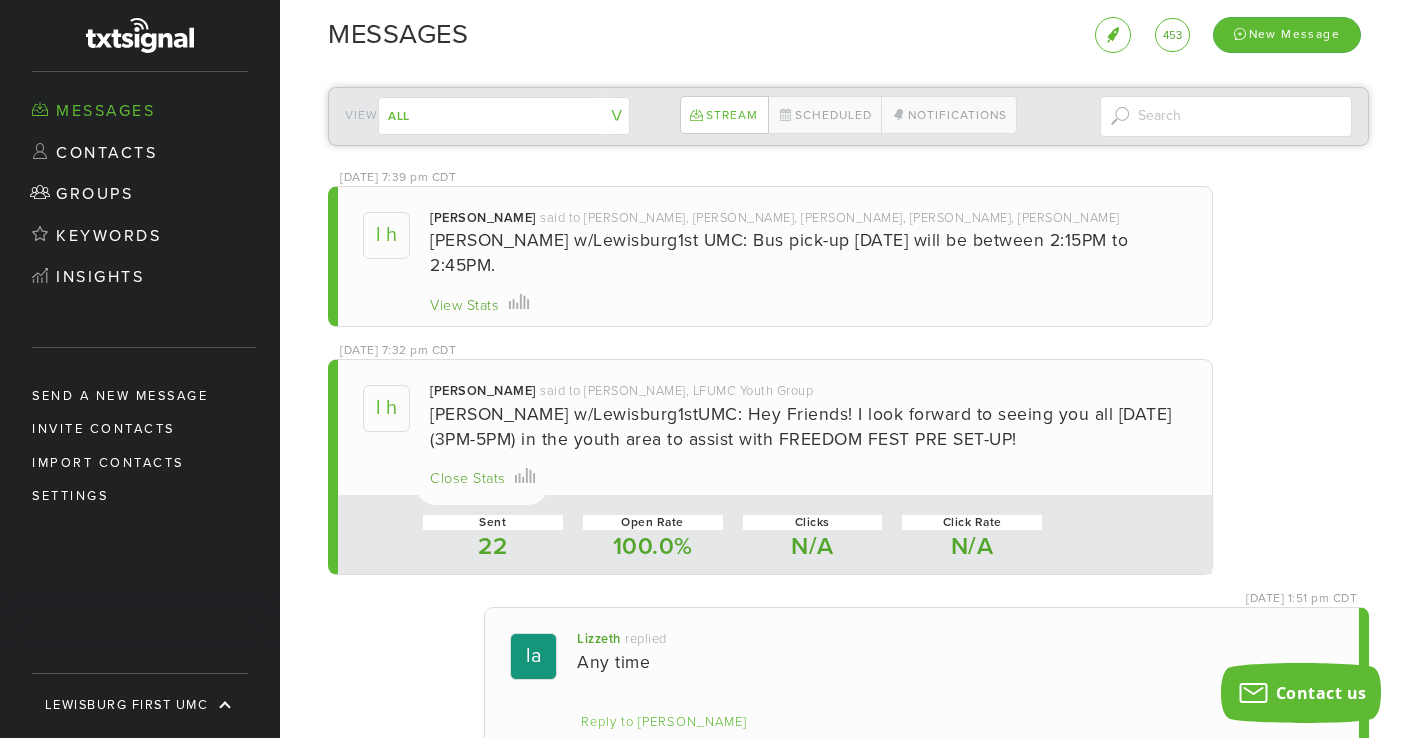 scroll, scrollTop: 999526, scrollLeft: 999019, axis: both 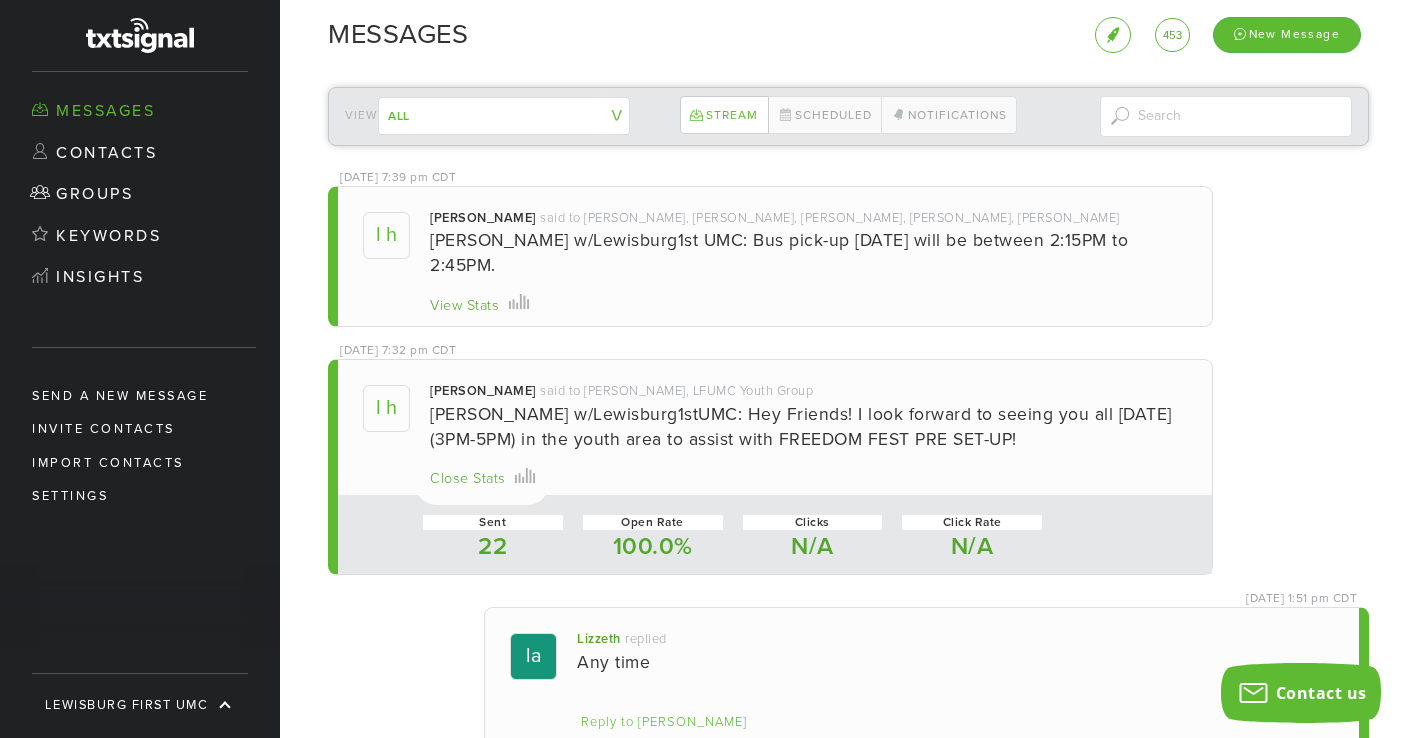 click on "View Stats" at bounding box center (464, 306) 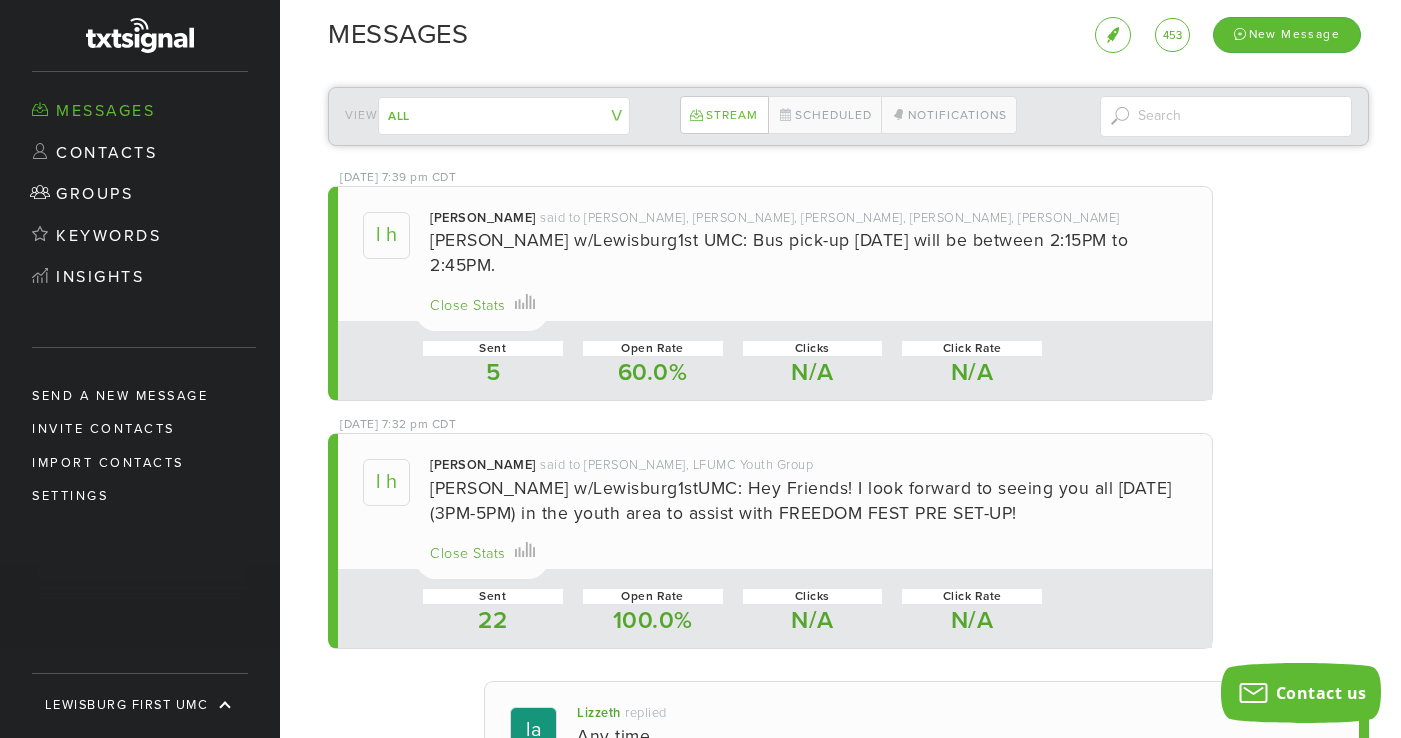 scroll, scrollTop: 999526, scrollLeft: 999019, axis: both 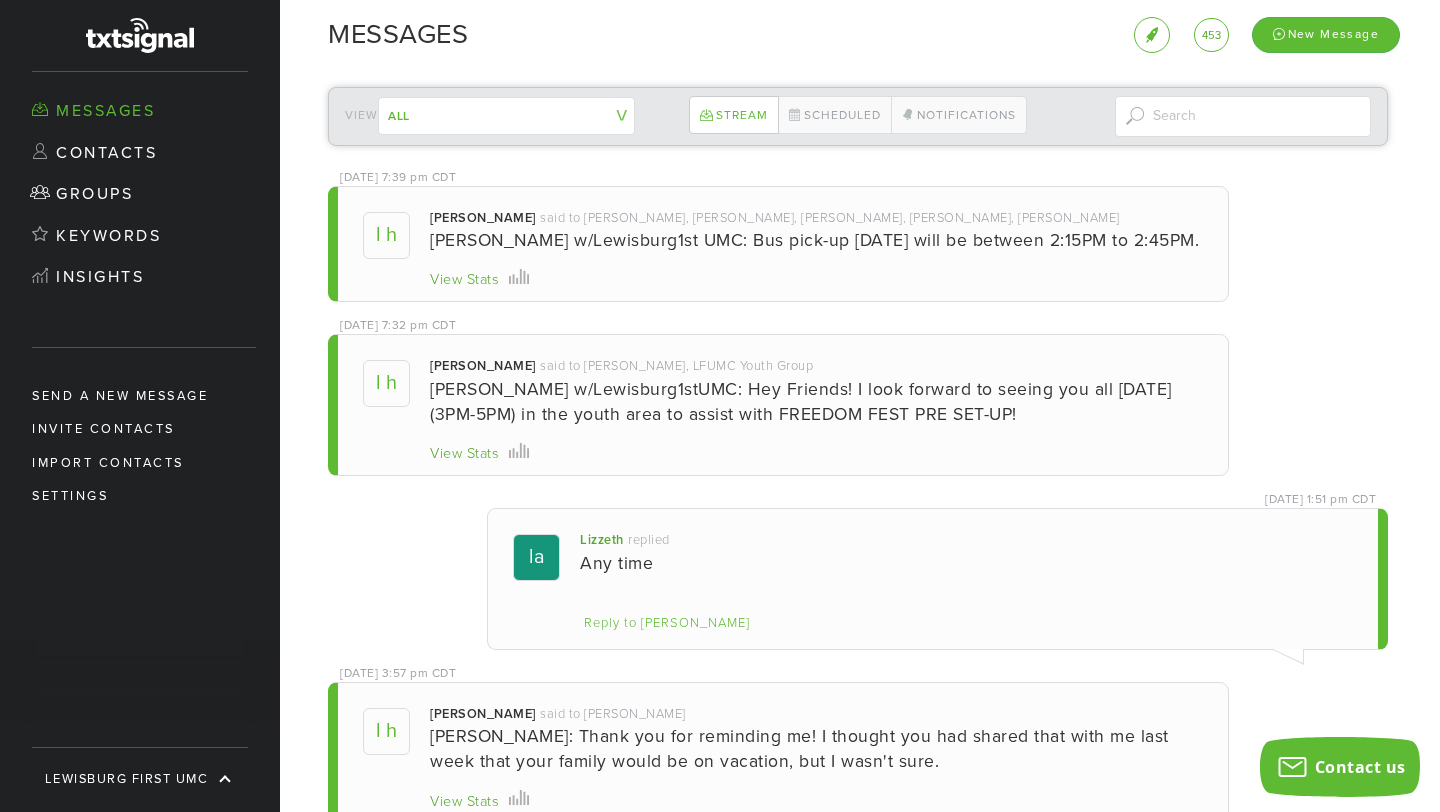 click on "View Stats" at bounding box center [464, 280] 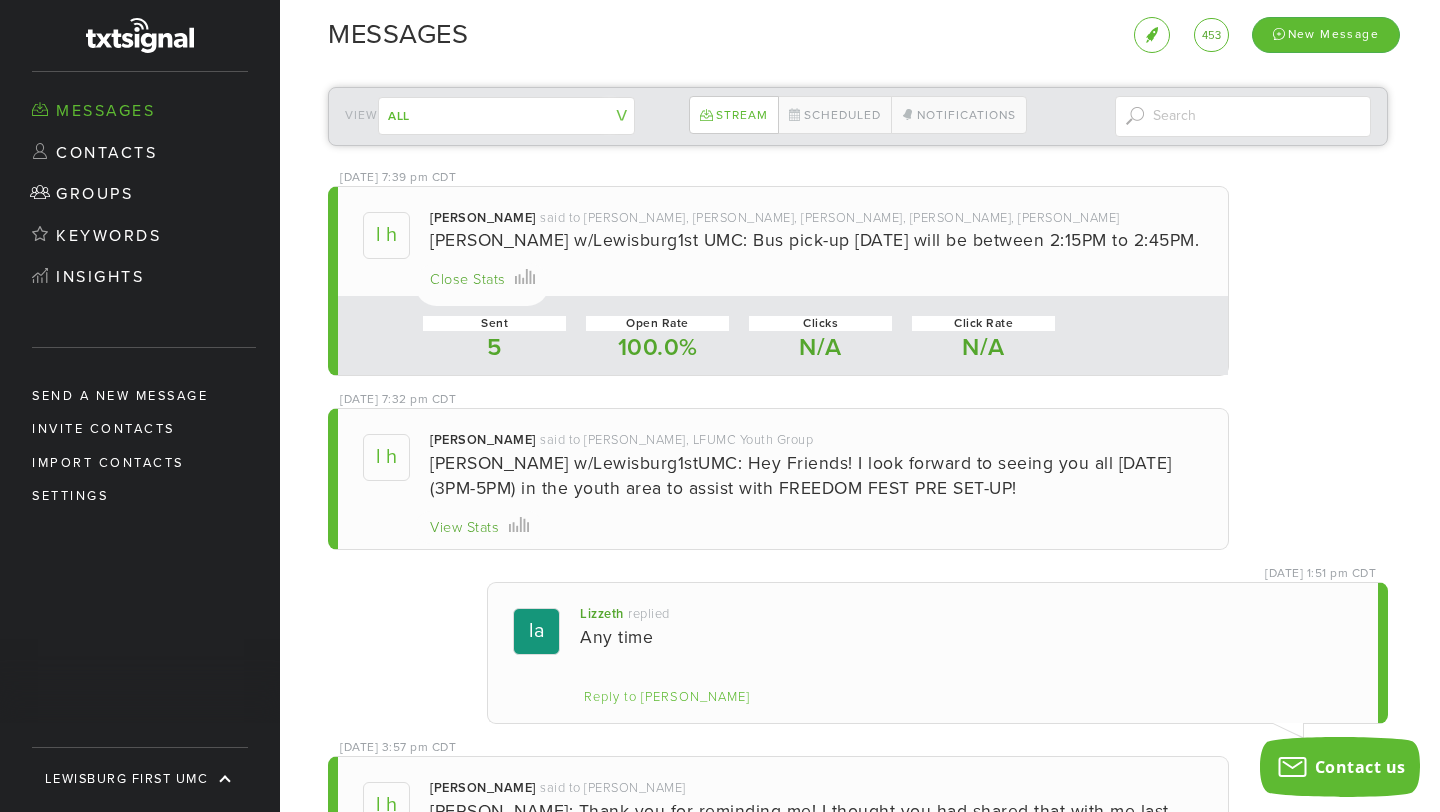 click on "Close Stats" at bounding box center (468, 280) 